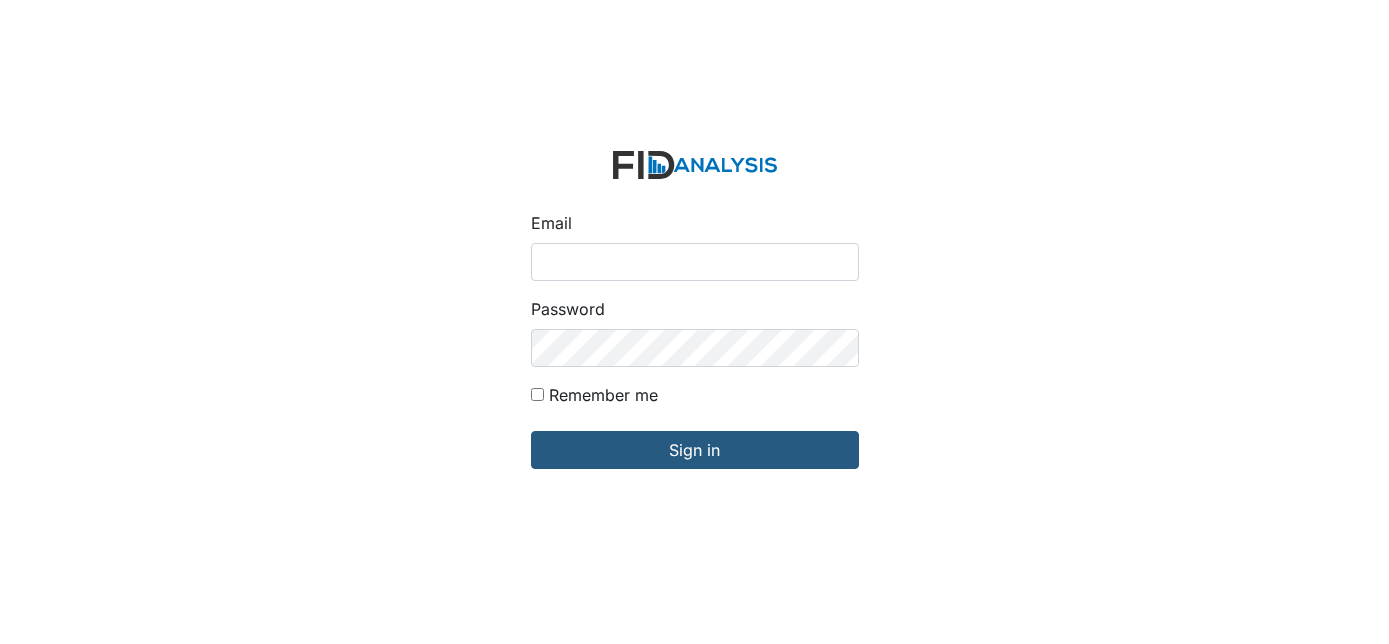 scroll, scrollTop: 0, scrollLeft: 0, axis: both 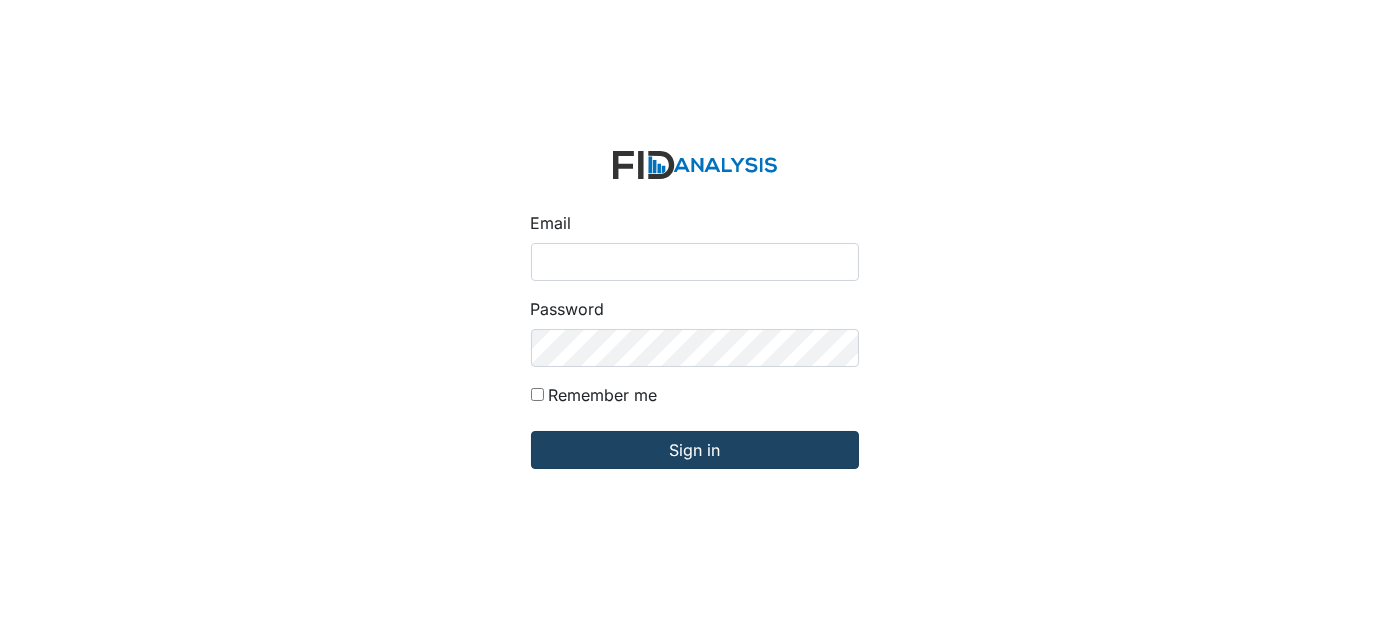 type on "[EMAIL_ADDRESS][DOMAIN_NAME]" 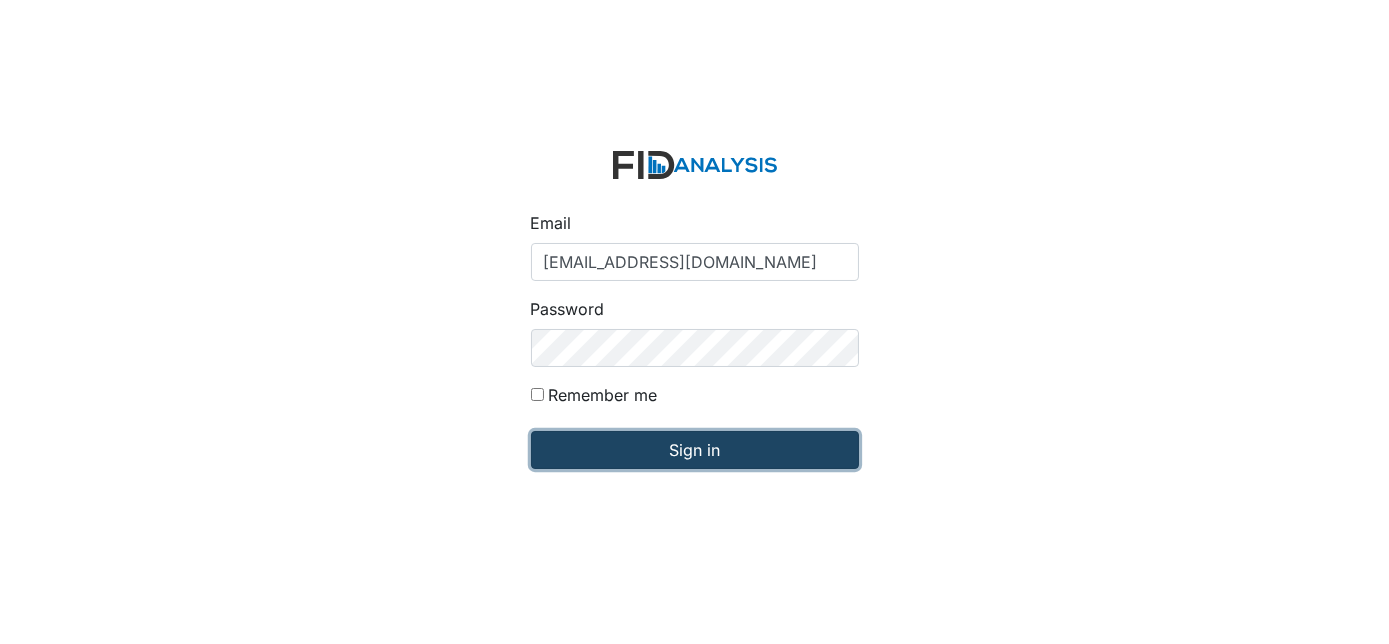 click on "Sign in" at bounding box center (695, 450) 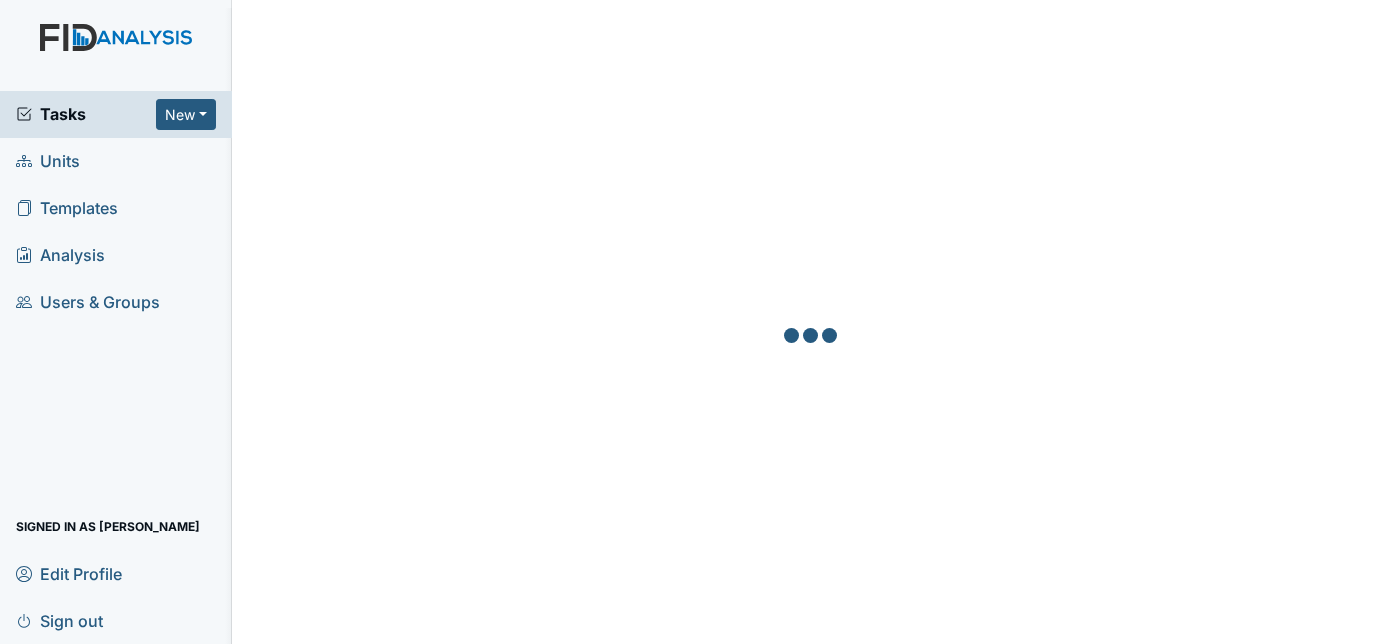 scroll, scrollTop: 0, scrollLeft: 0, axis: both 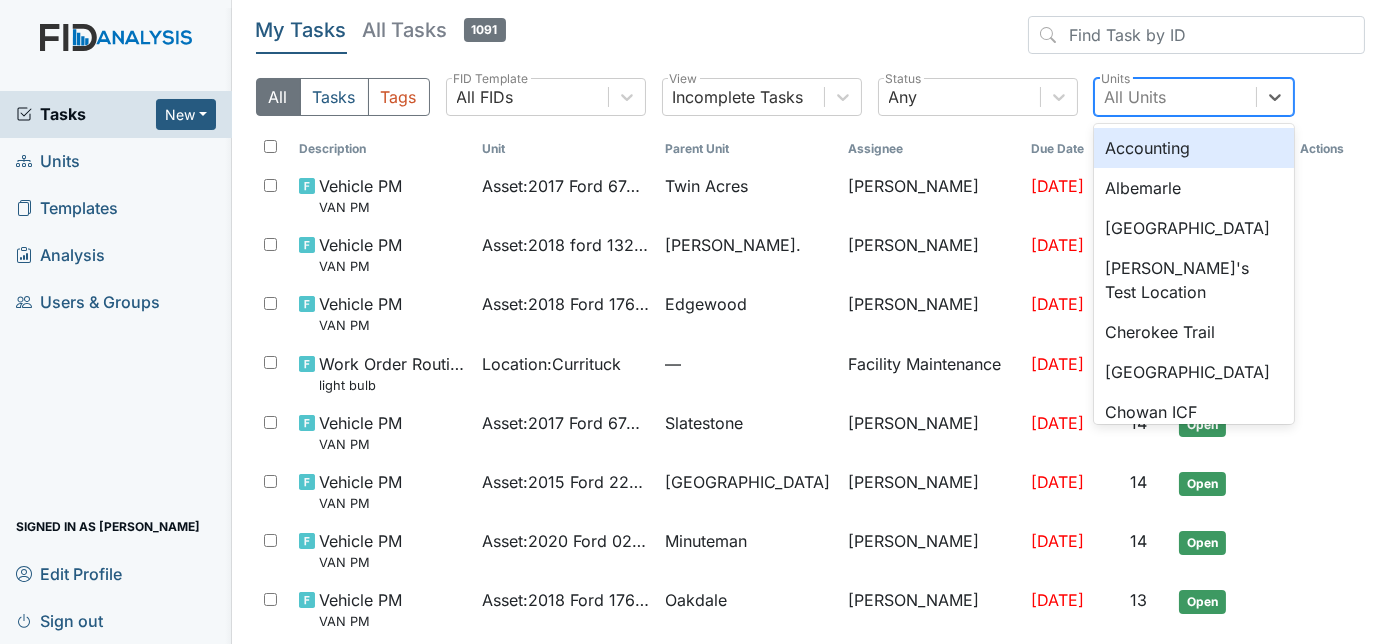 click on "All Units" at bounding box center [1136, 97] 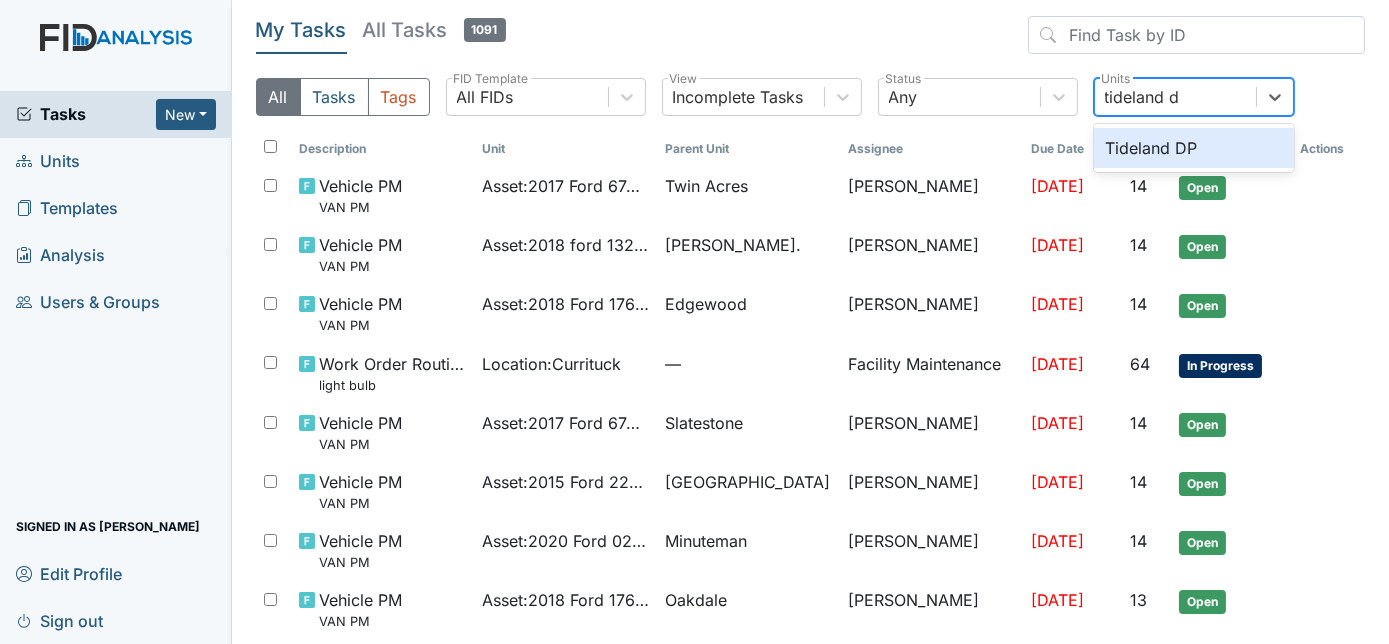 type on "tideland dp" 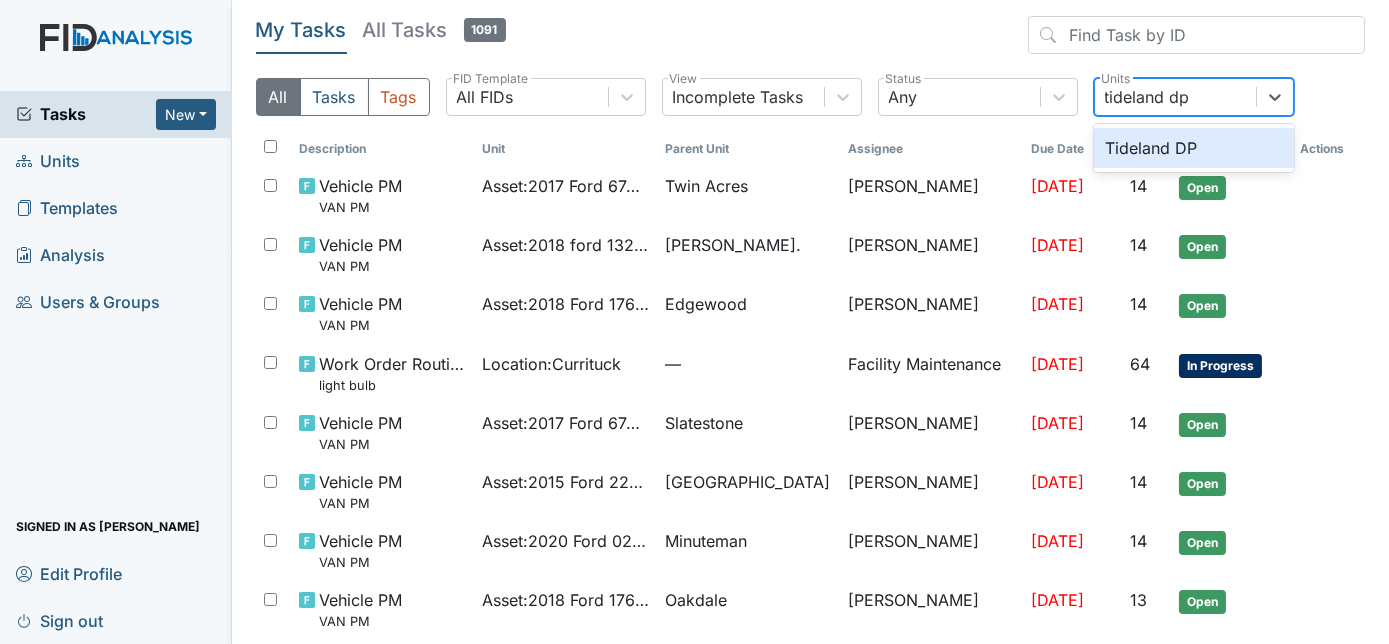type 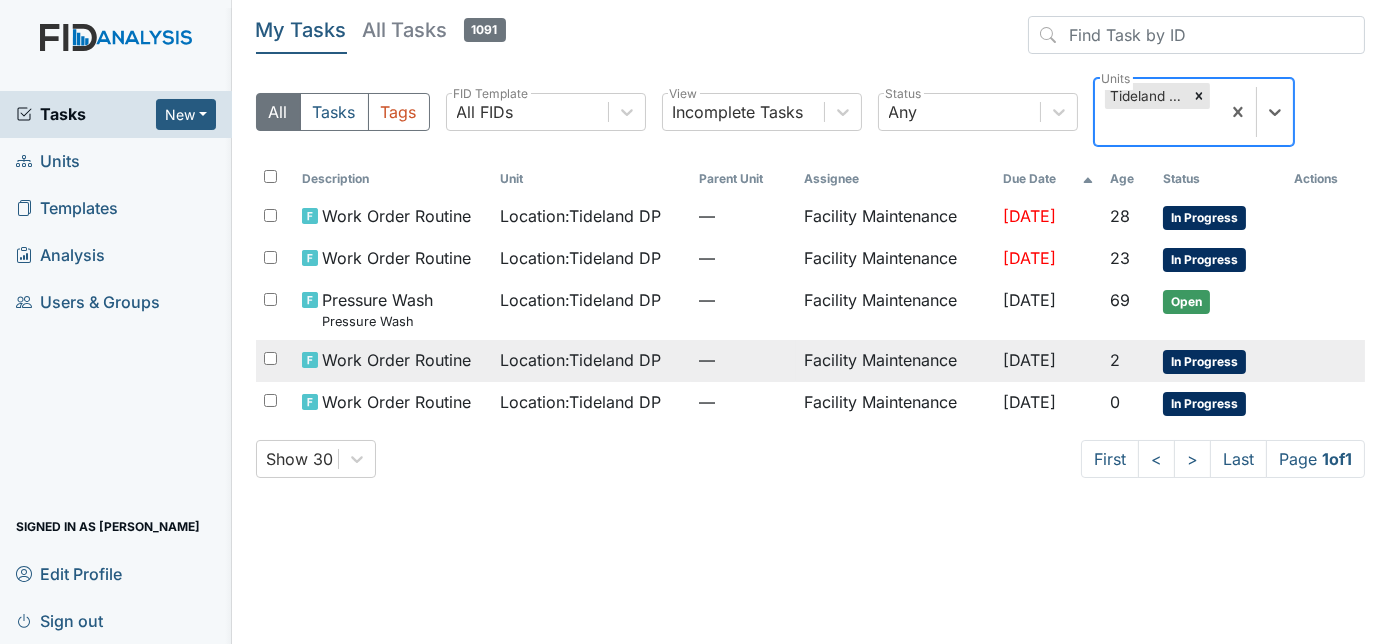 click on "—" at bounding box center [744, 361] 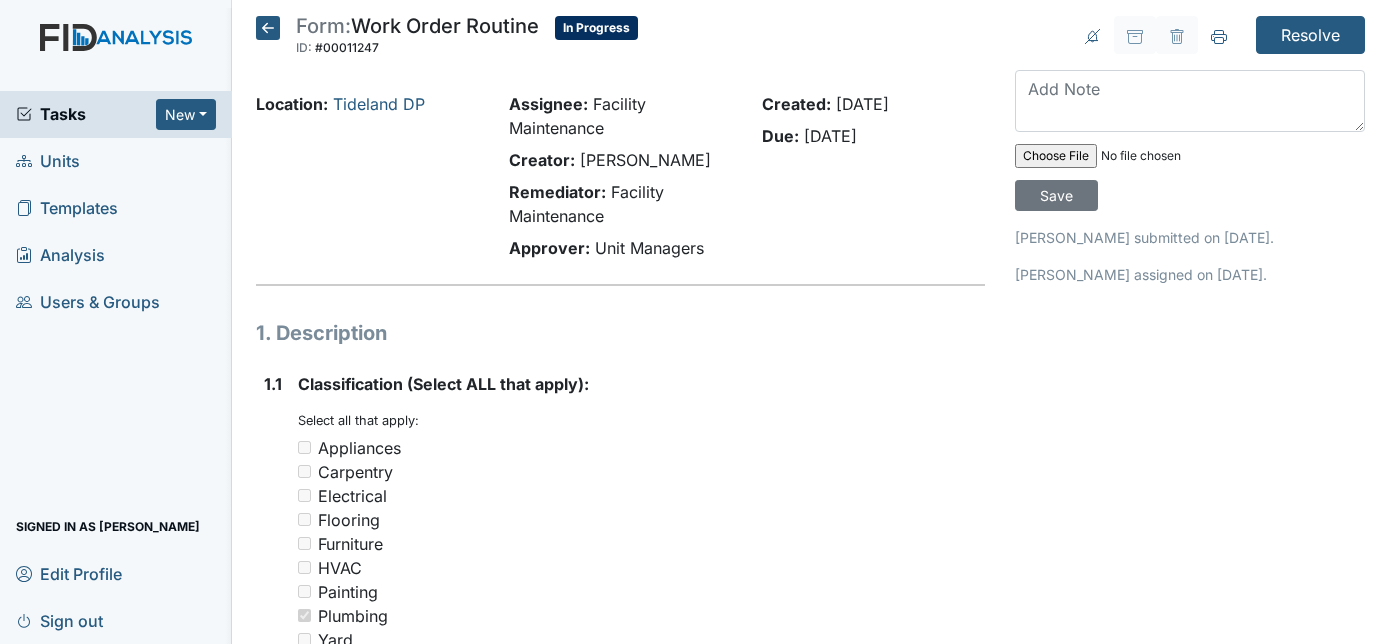scroll, scrollTop: 0, scrollLeft: 0, axis: both 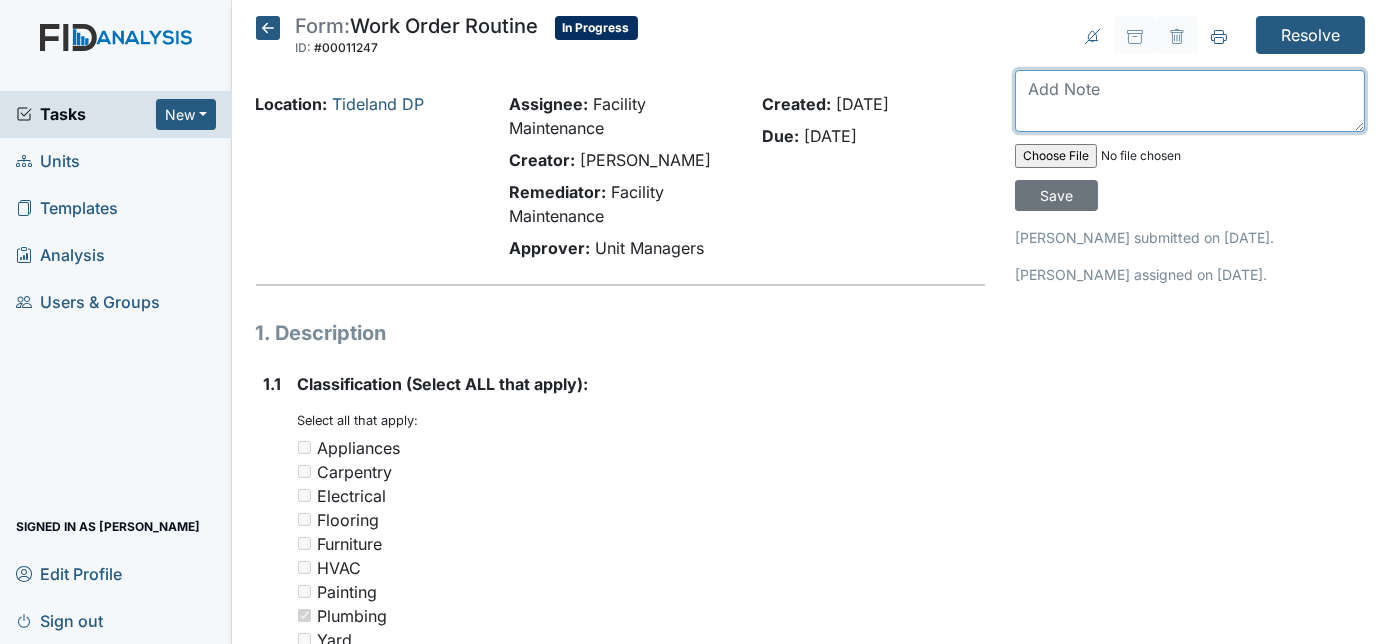 click at bounding box center (1190, 101) 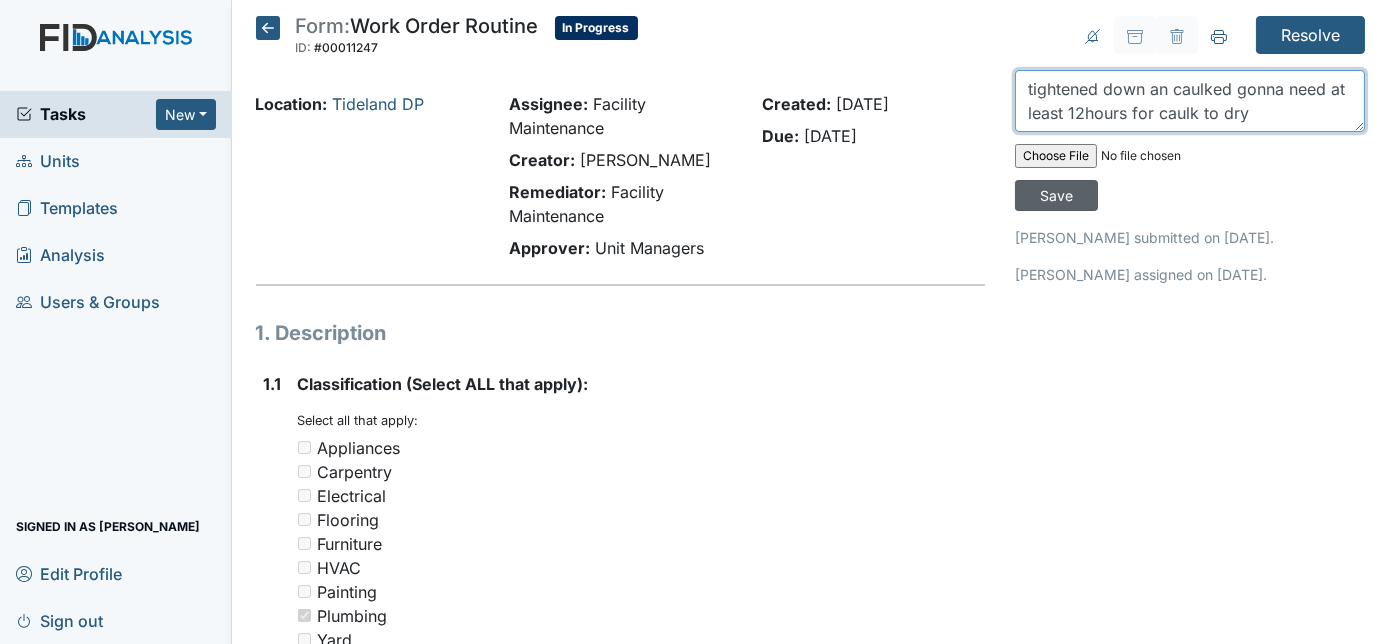 type on "tightened down an caulked gonna need at least 12hours for caulk to dry" 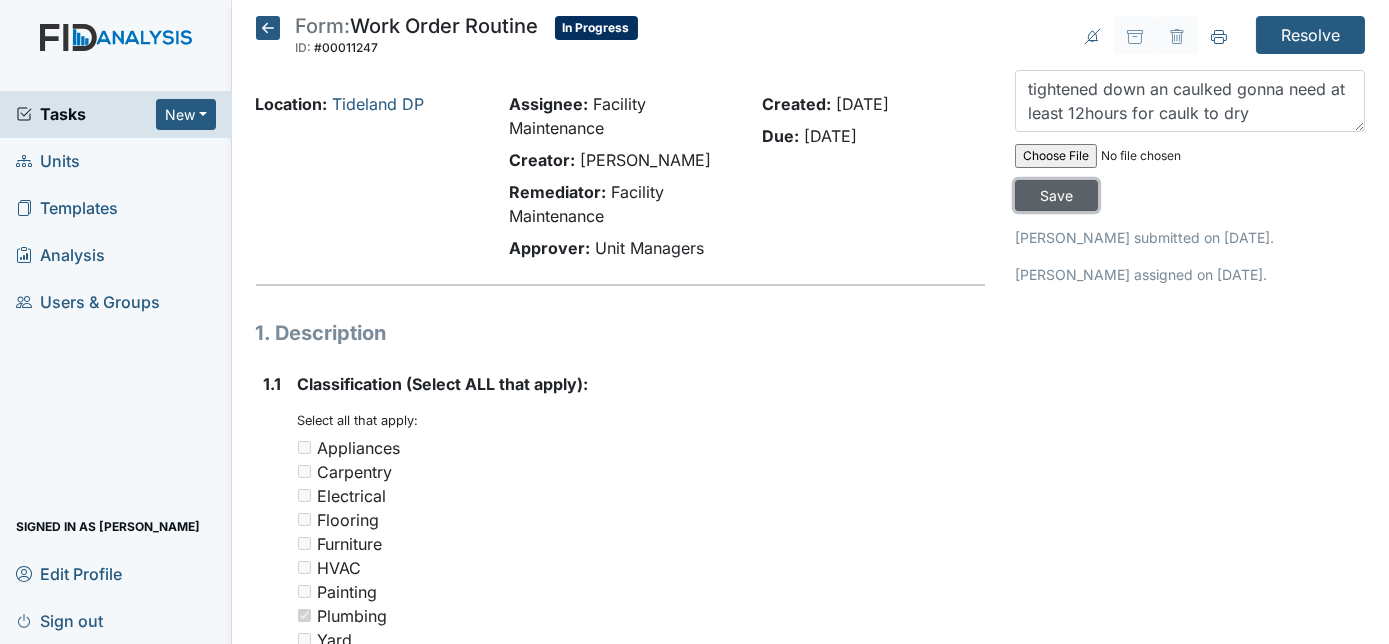 click on "Save" at bounding box center [1056, 195] 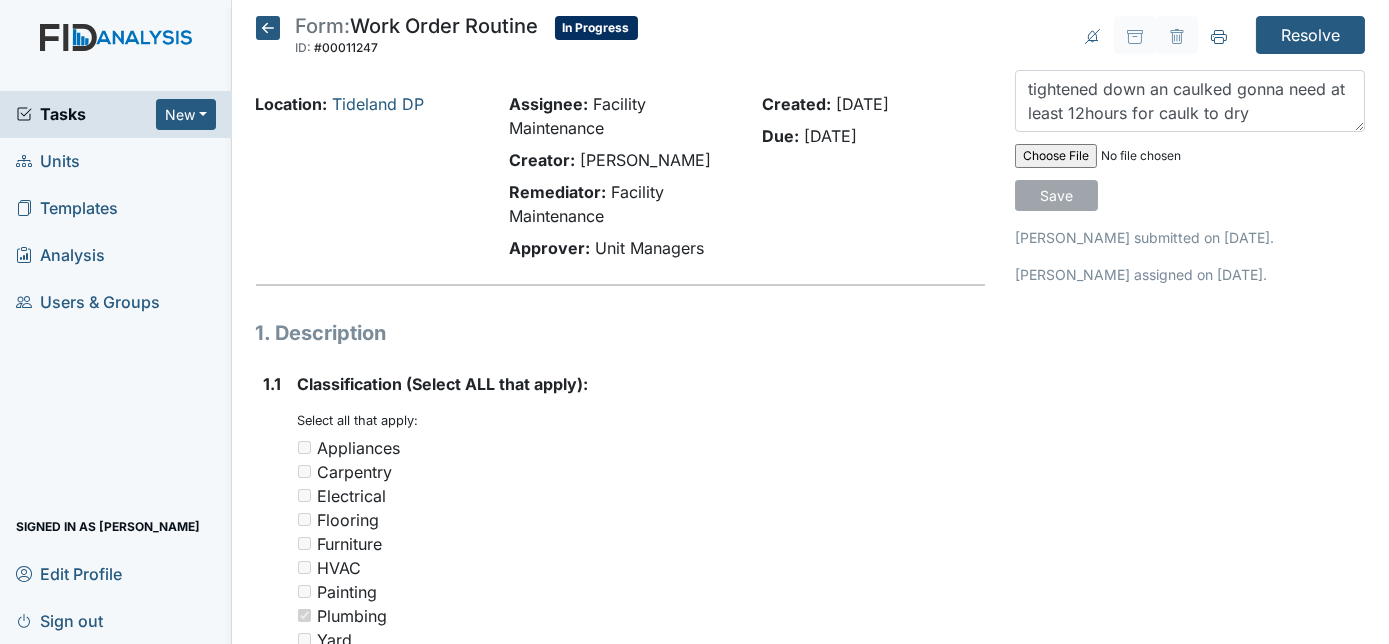 type 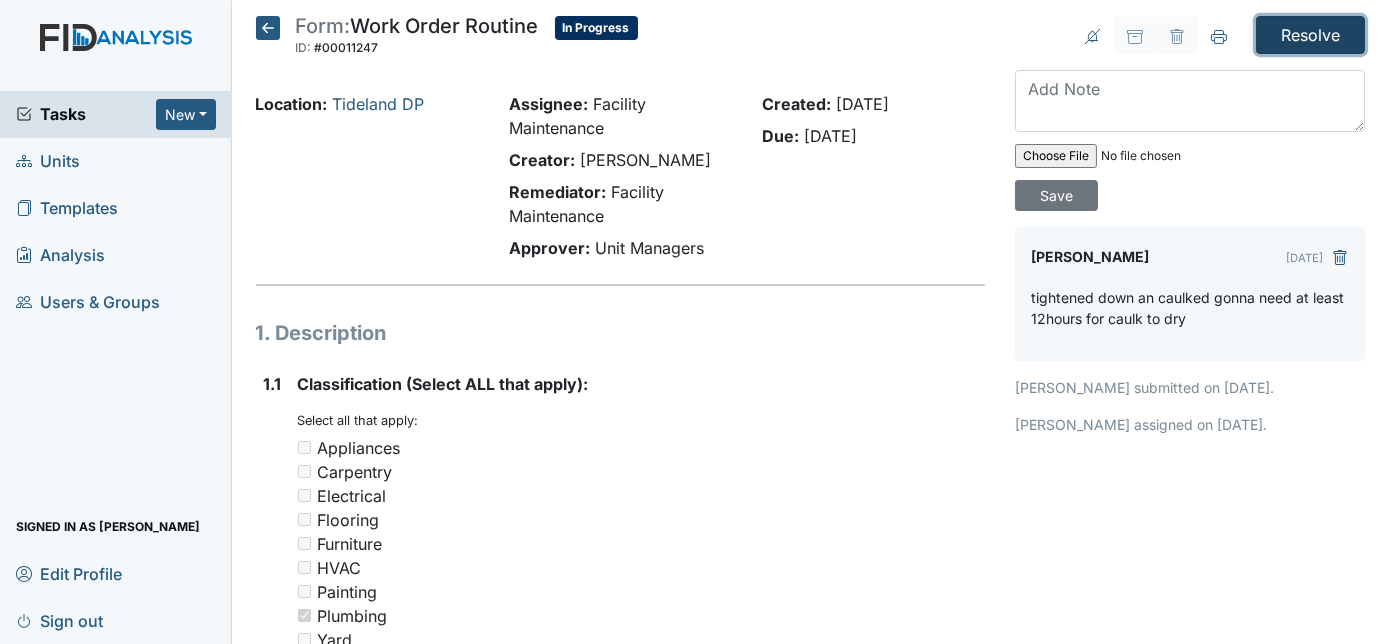 click on "Resolve" at bounding box center (1310, 35) 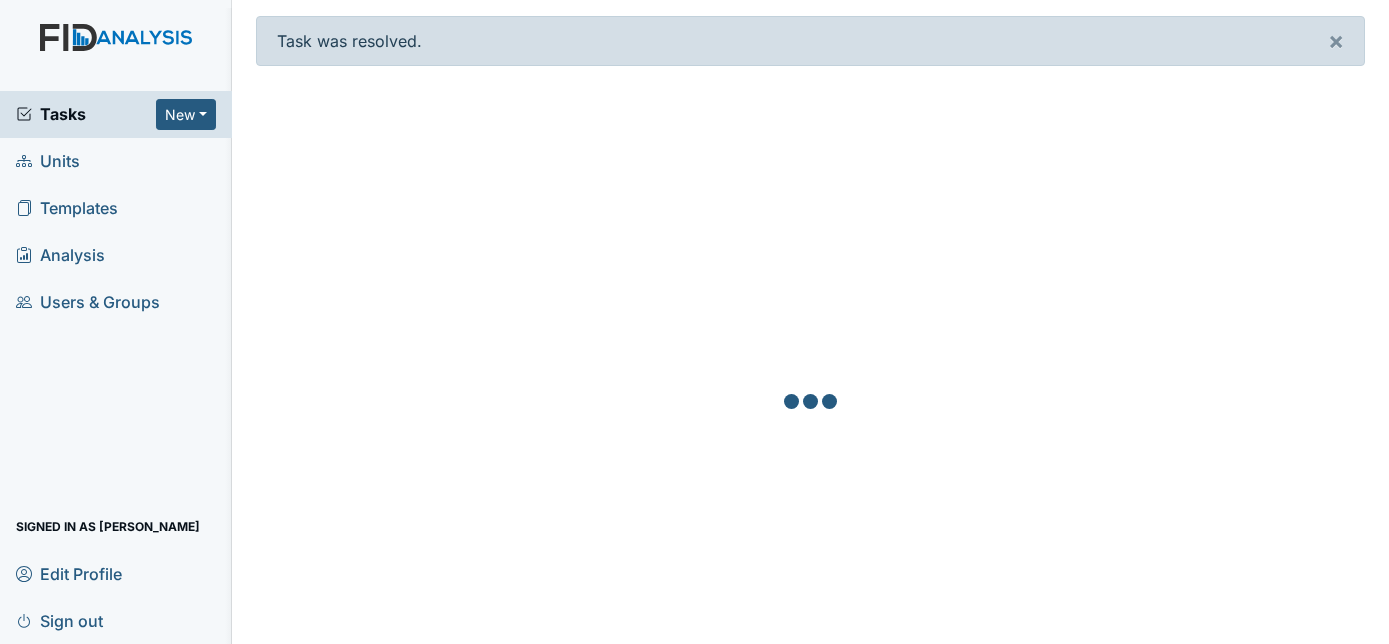 scroll, scrollTop: 0, scrollLeft: 0, axis: both 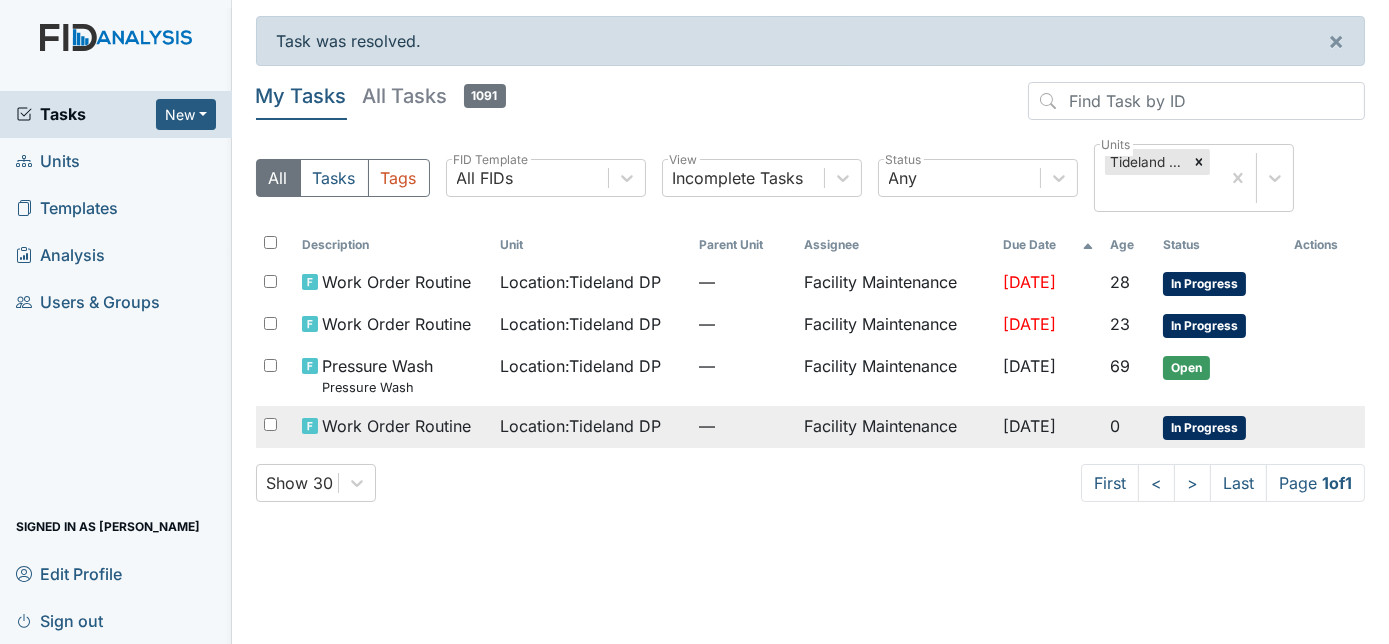 click on "—" at bounding box center [744, 426] 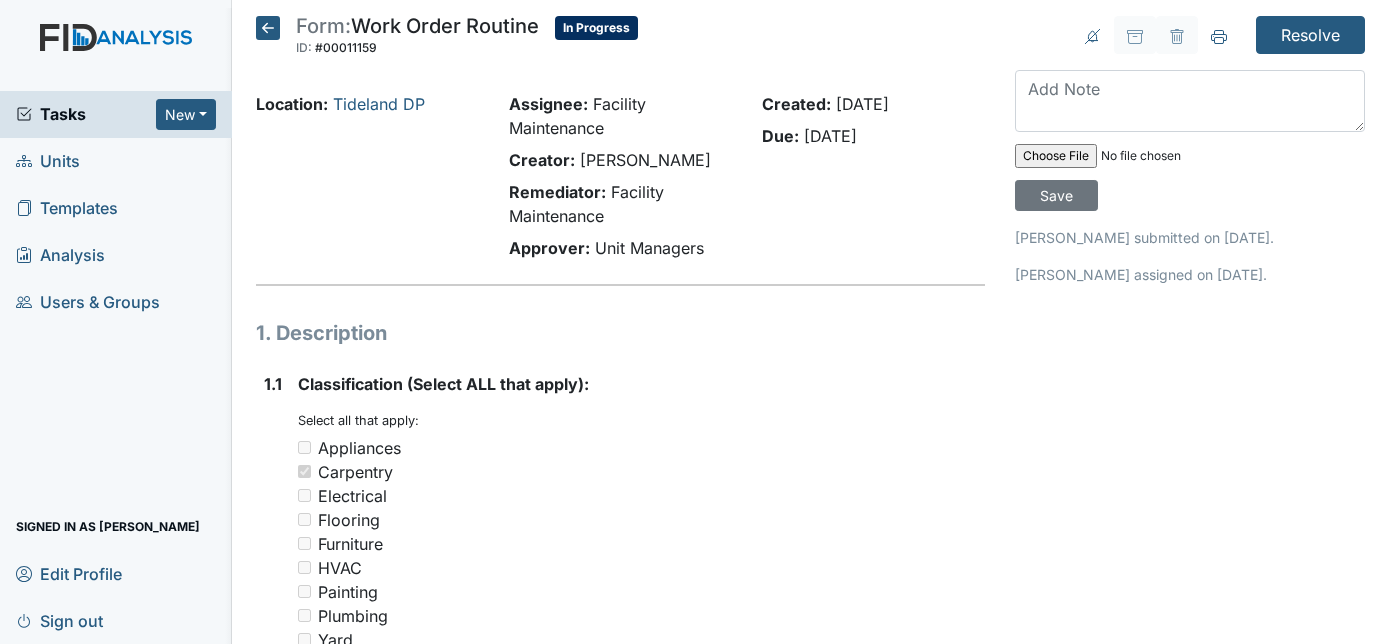 scroll, scrollTop: 0, scrollLeft: 0, axis: both 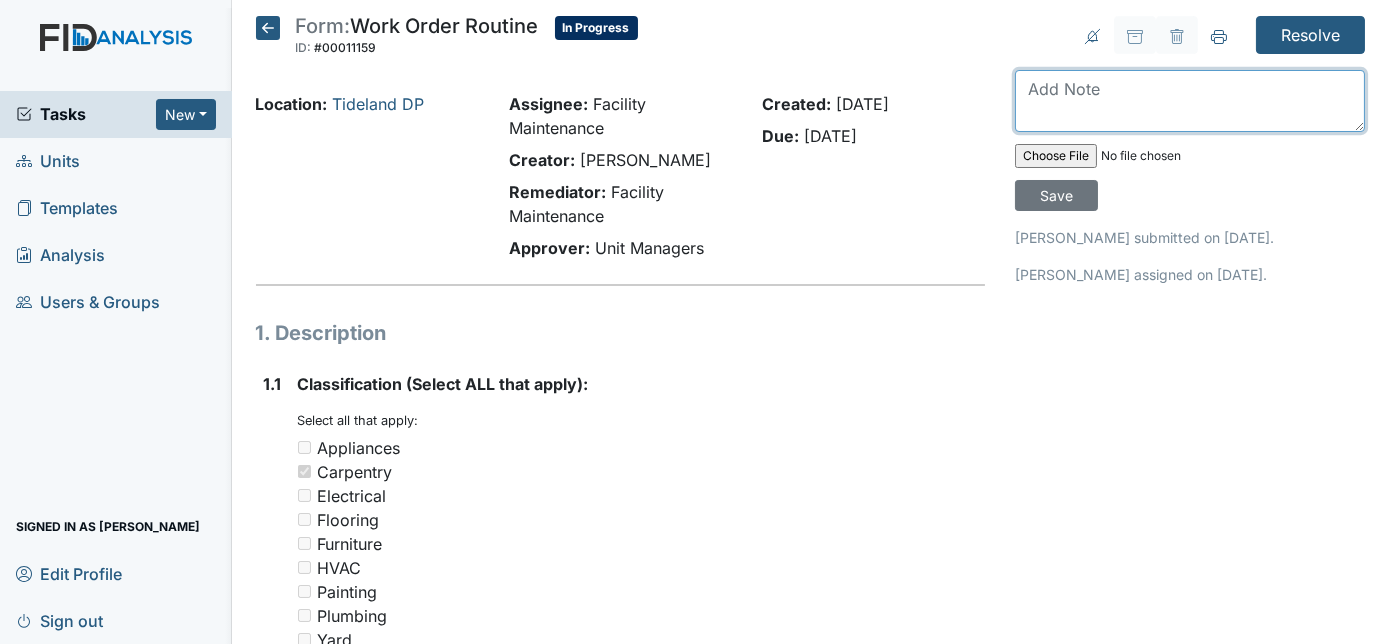 click at bounding box center (1190, 101) 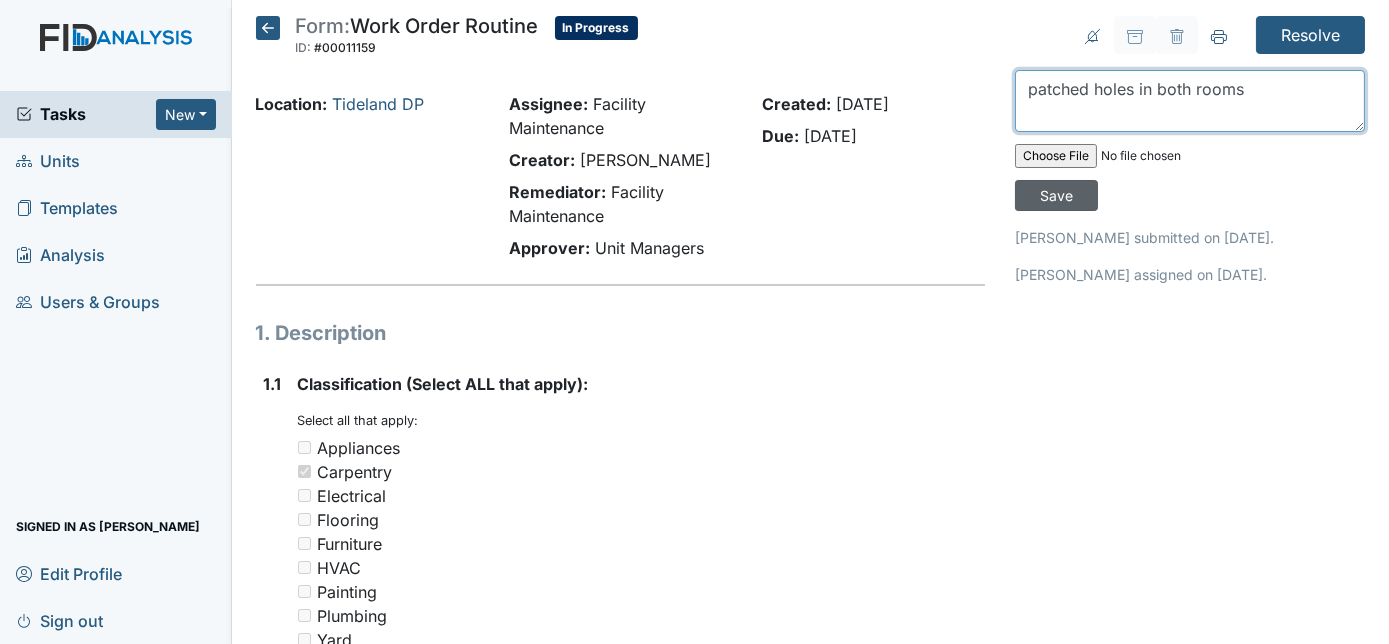 type on "patched holes in both rooms" 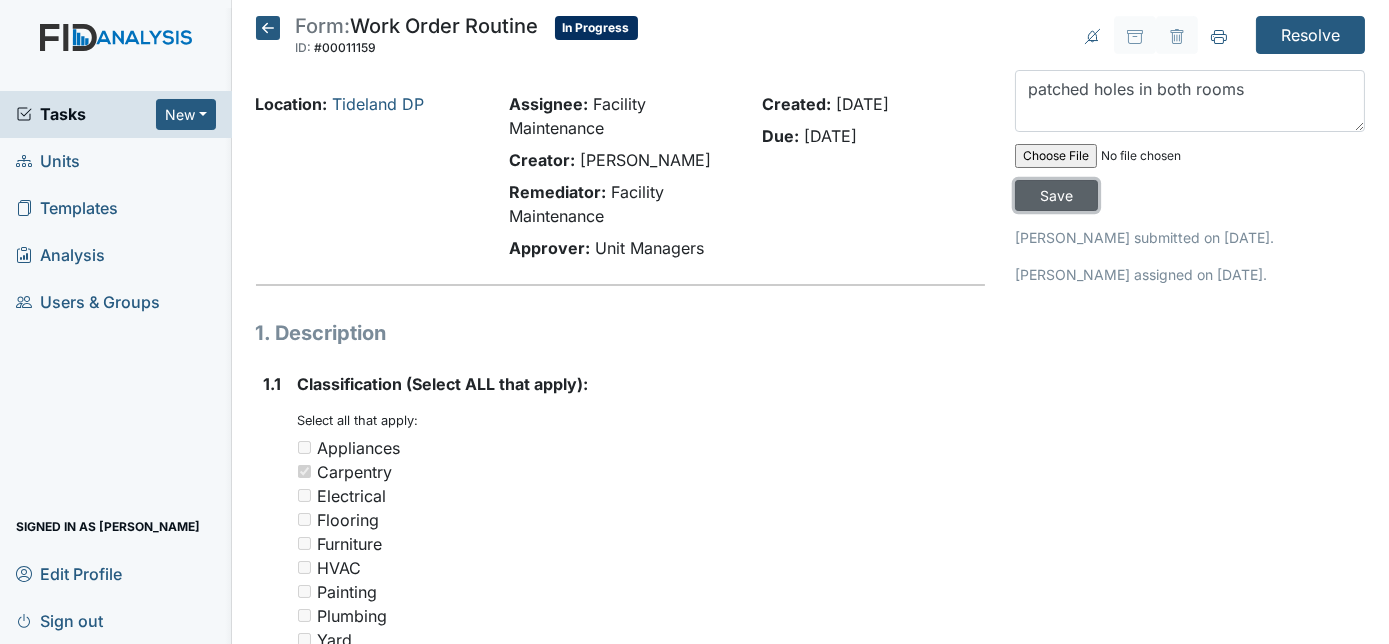 click on "Save" at bounding box center (1056, 195) 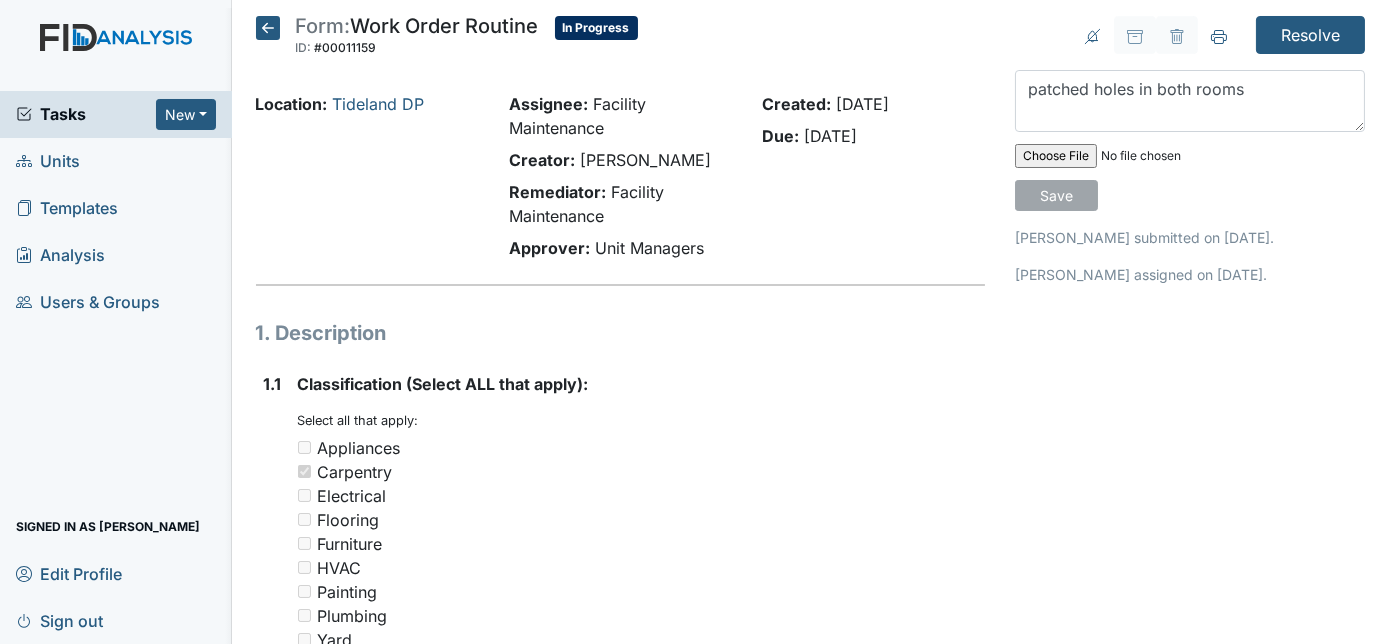 type 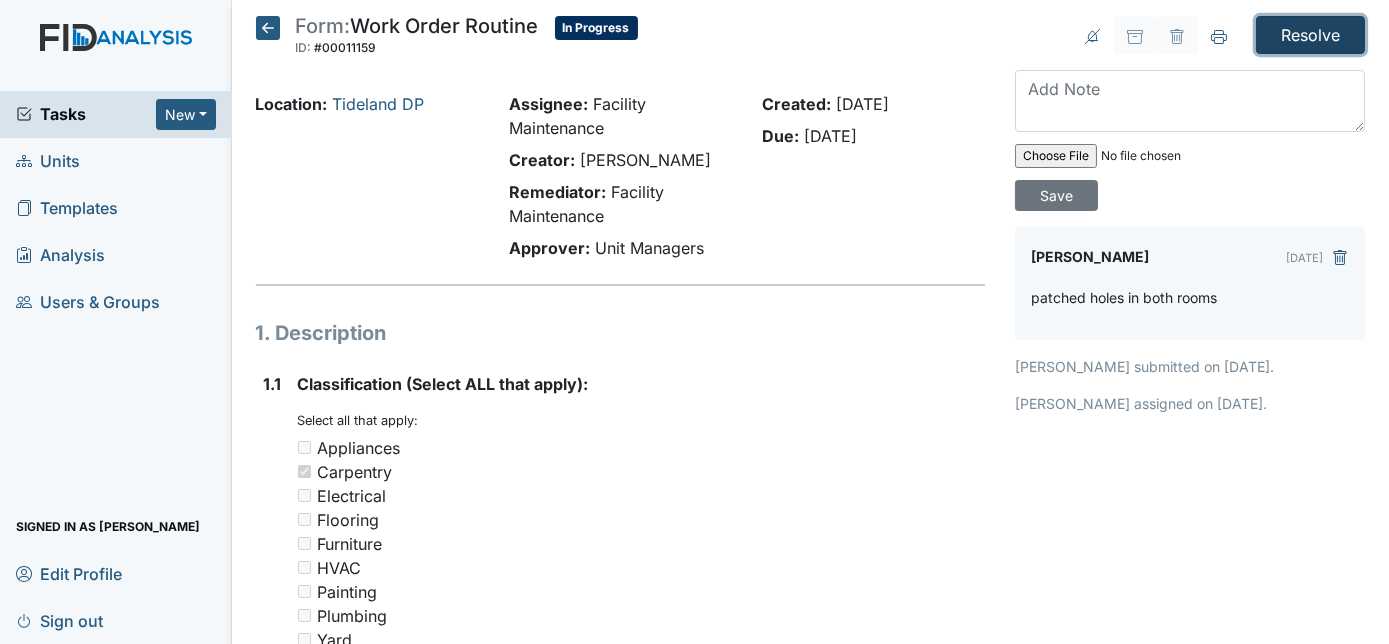 click on "Resolve" at bounding box center (1310, 35) 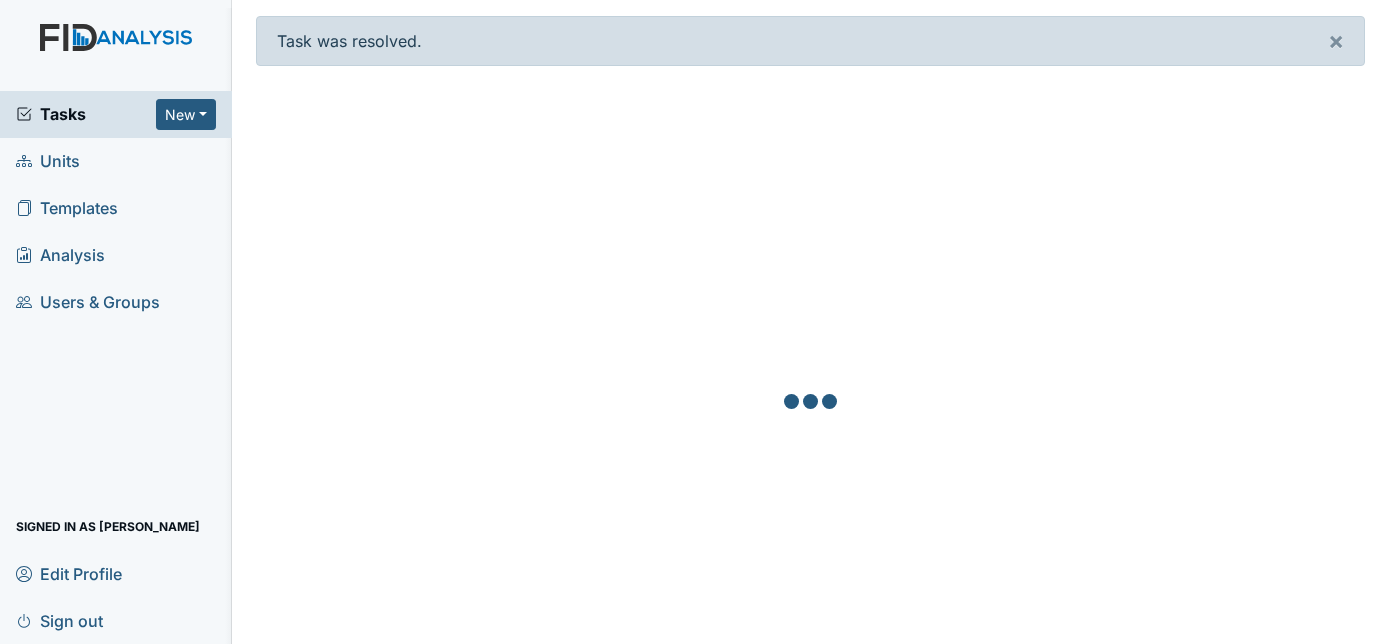 scroll, scrollTop: 0, scrollLeft: 0, axis: both 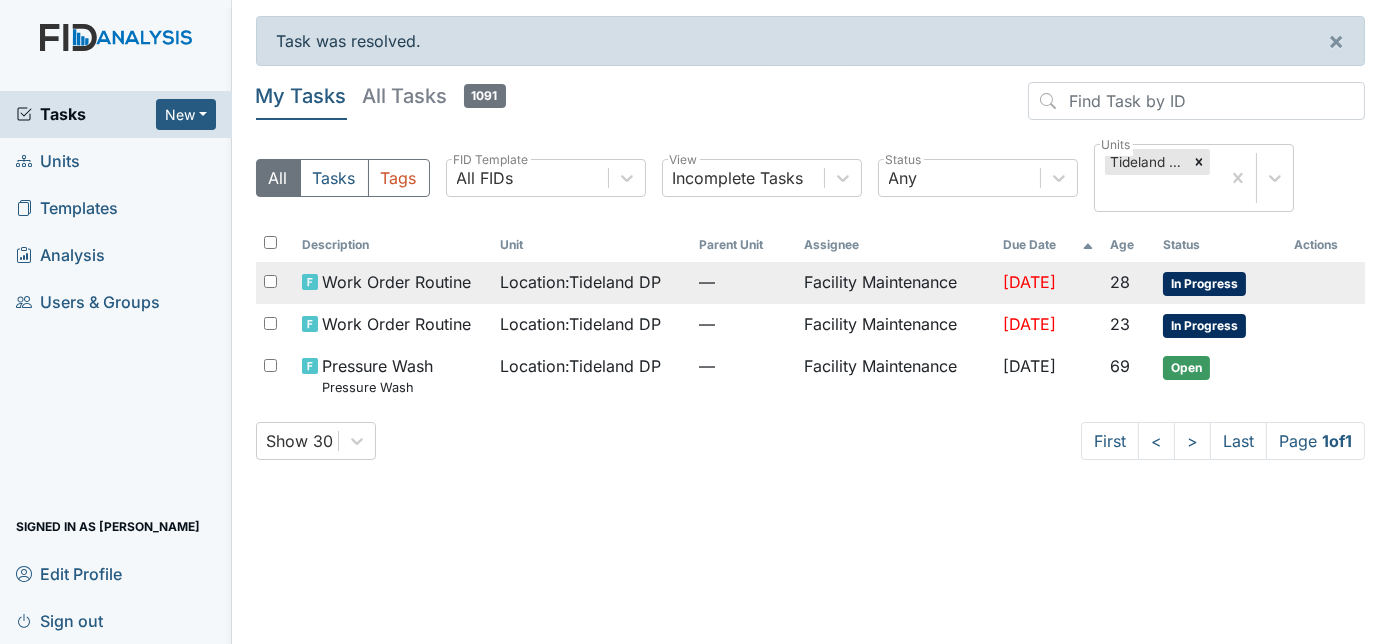 click on "—" at bounding box center [744, 282] 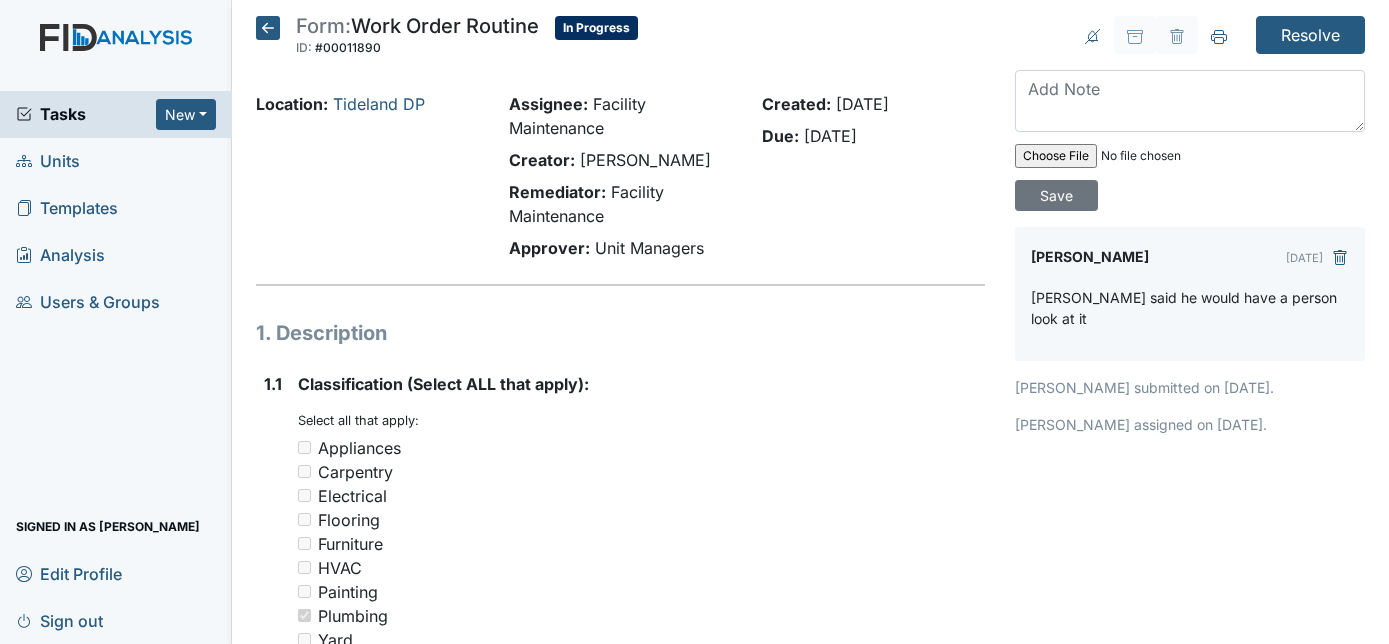 scroll, scrollTop: 0, scrollLeft: 0, axis: both 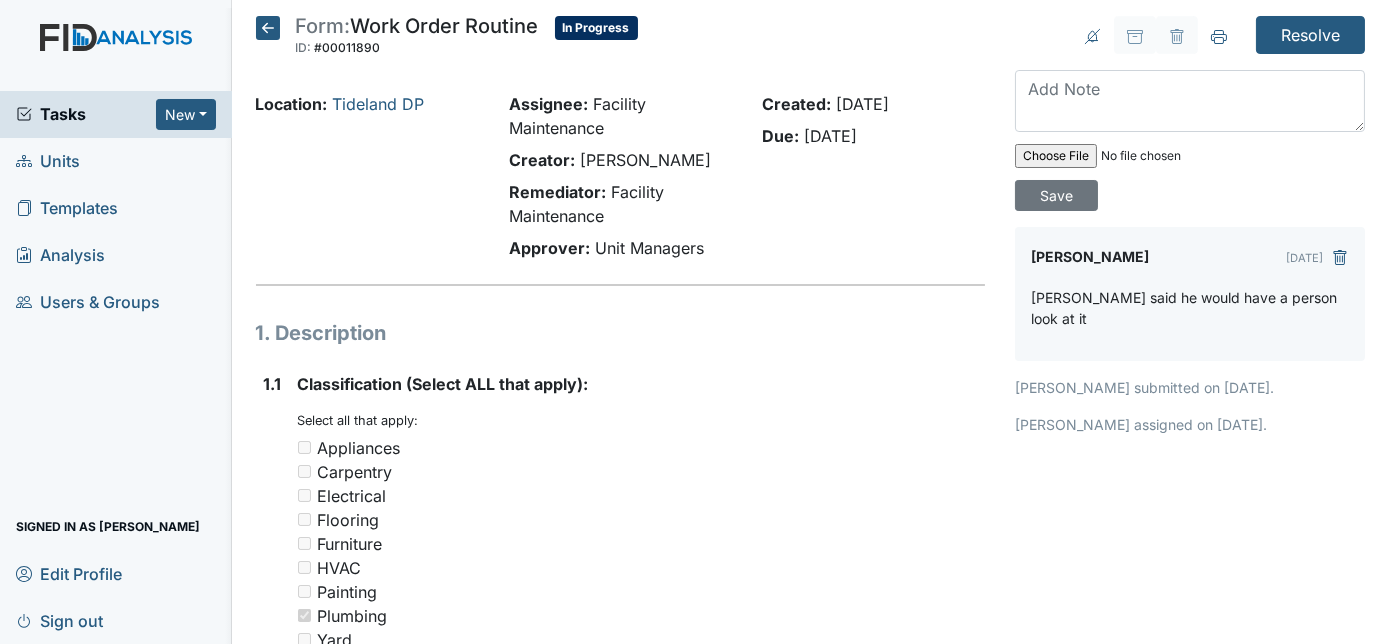 click 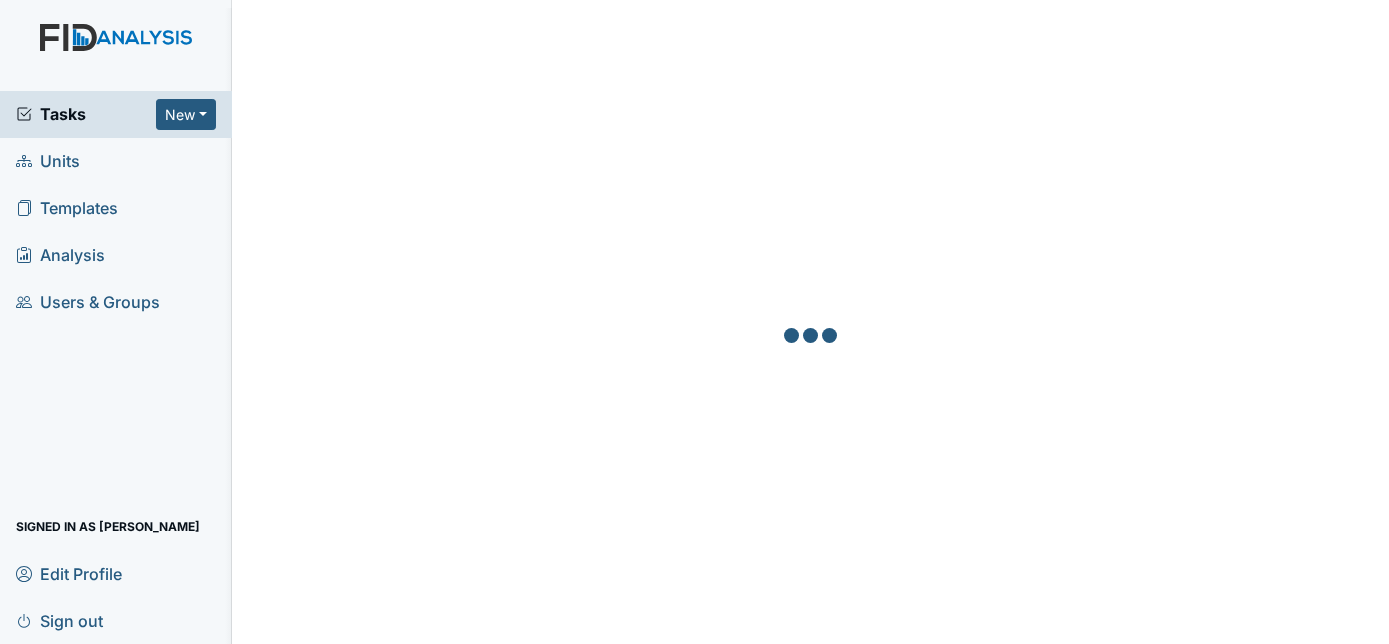 scroll, scrollTop: 0, scrollLeft: 0, axis: both 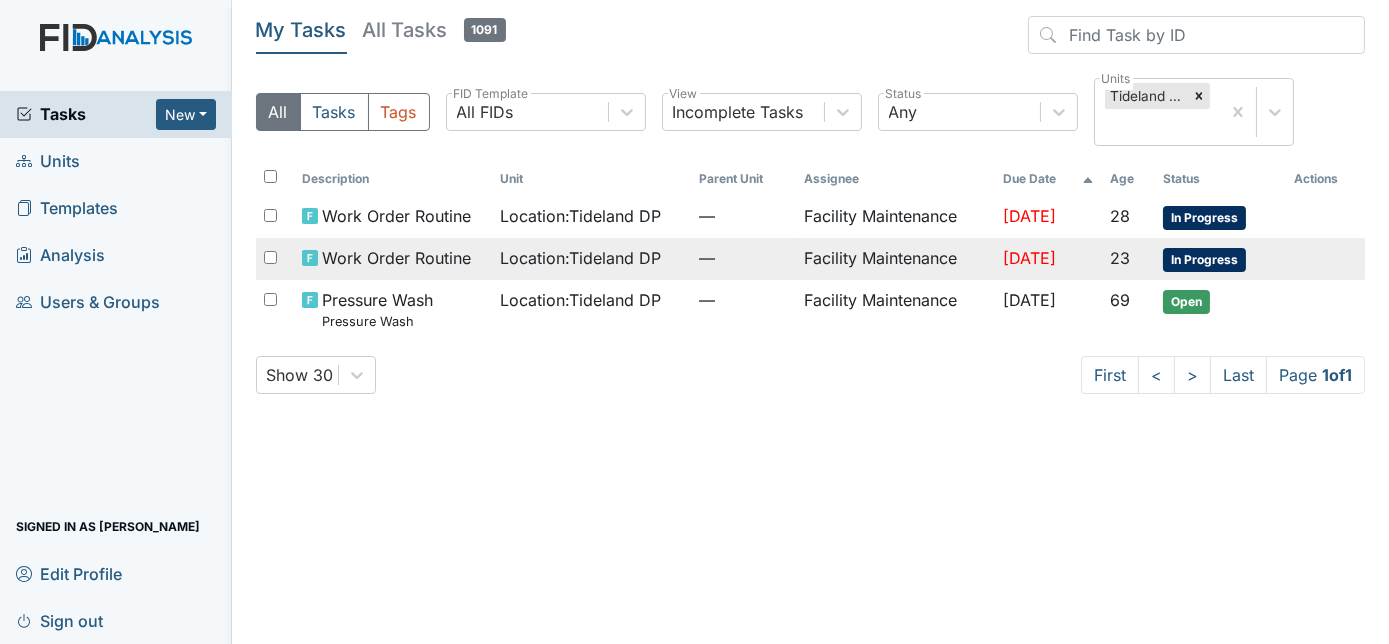 click on "Location :  Tideland DP" at bounding box center (580, 258) 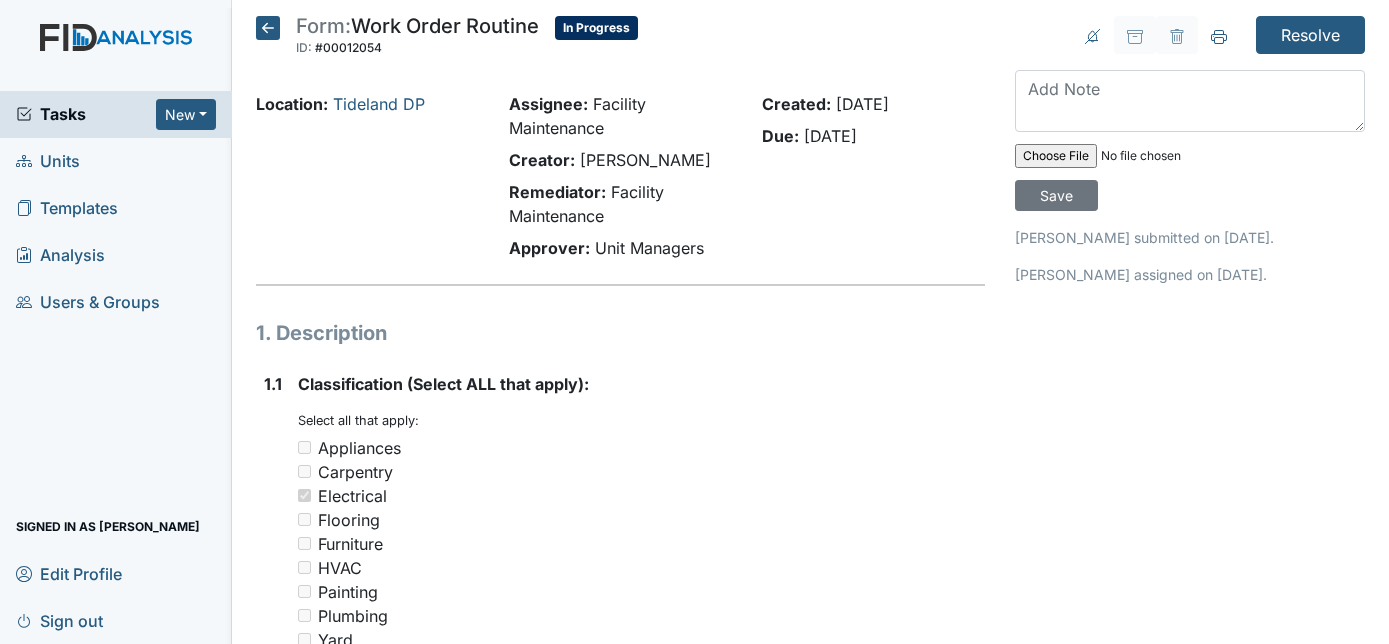 scroll, scrollTop: 0, scrollLeft: 0, axis: both 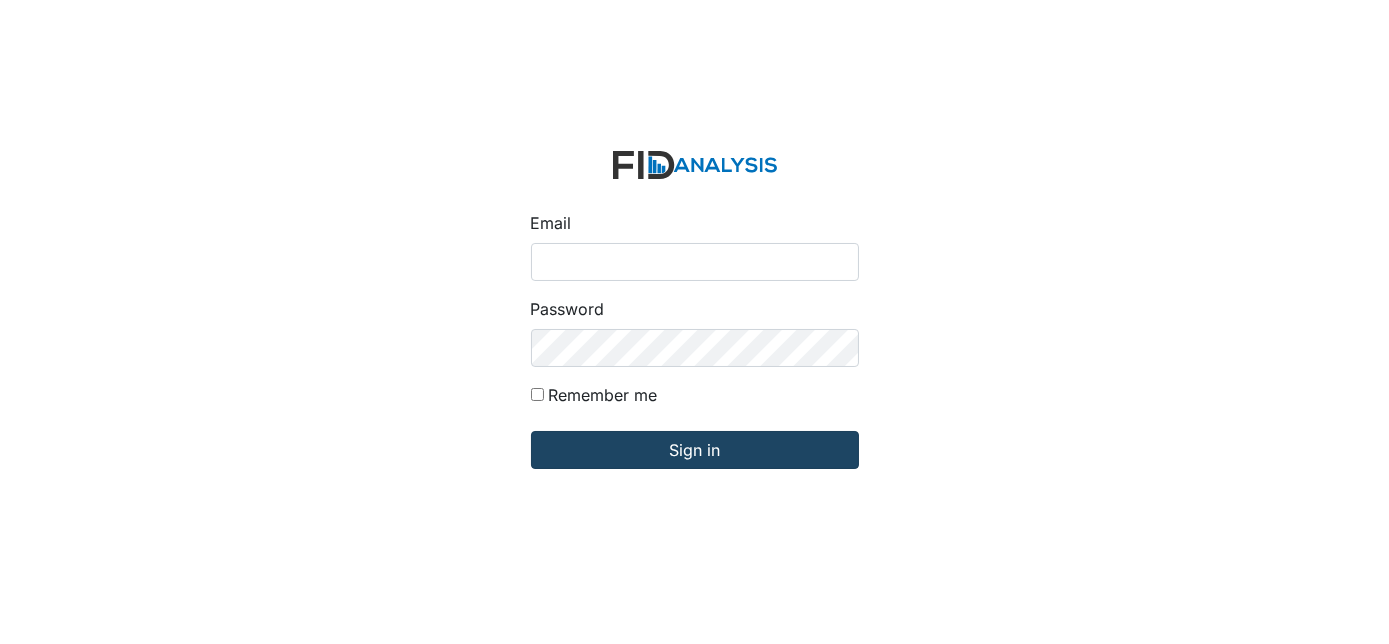 type on "[EMAIL_ADDRESS][DOMAIN_NAME]" 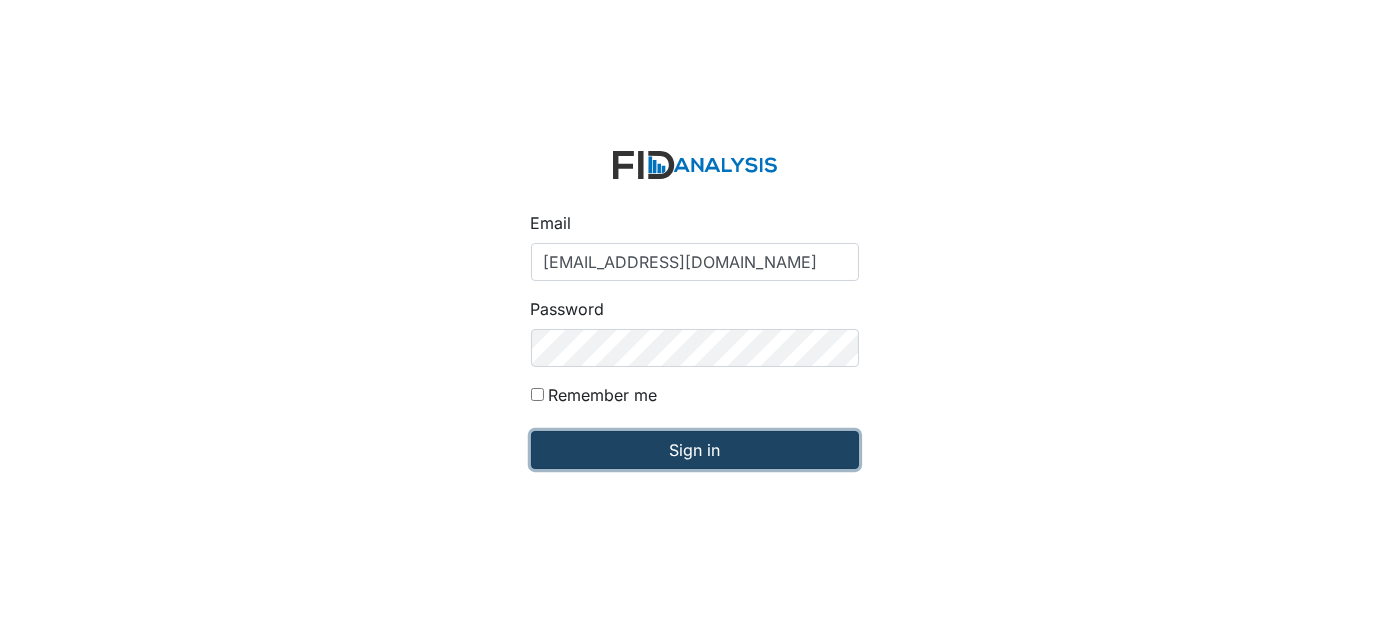 click on "Sign in" at bounding box center (695, 450) 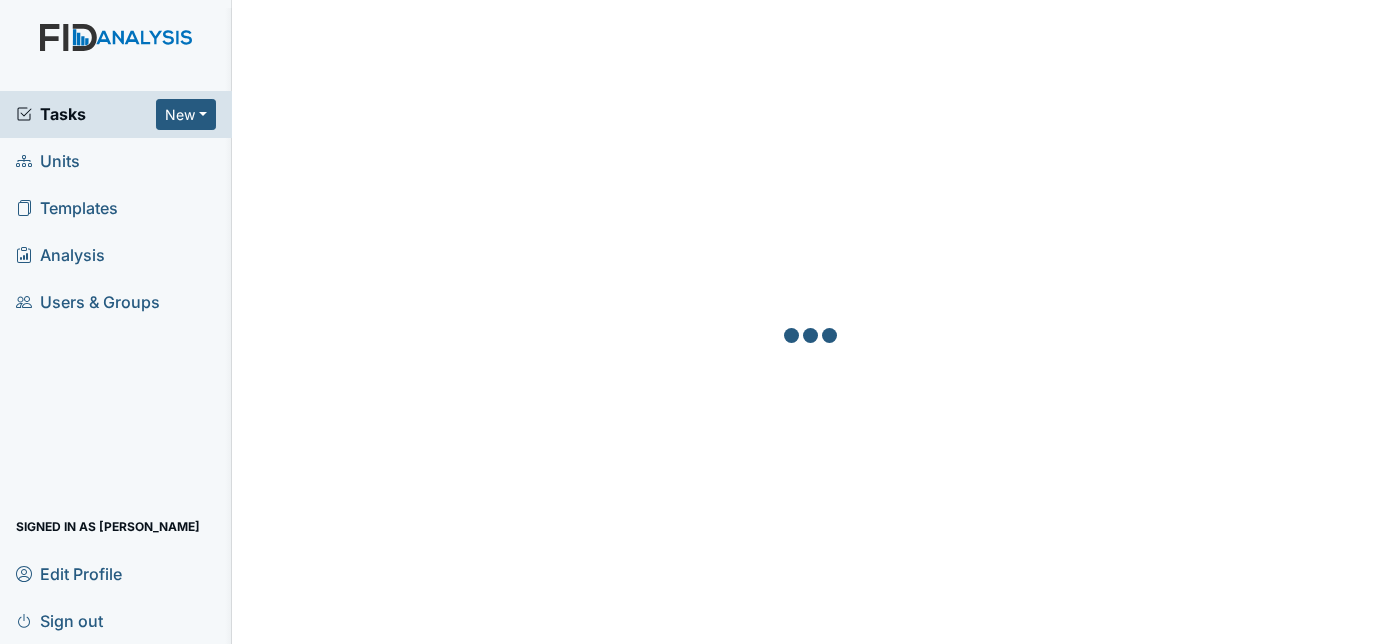 scroll, scrollTop: 0, scrollLeft: 0, axis: both 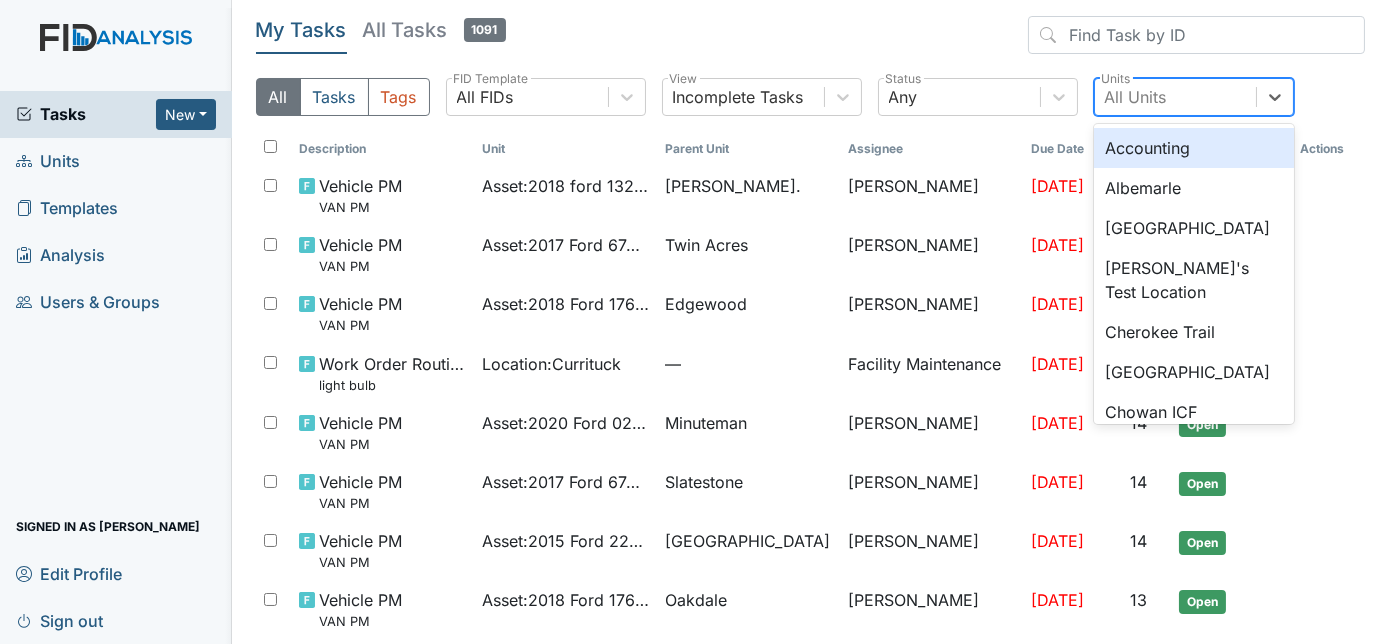 click on "All Units" at bounding box center (1136, 97) 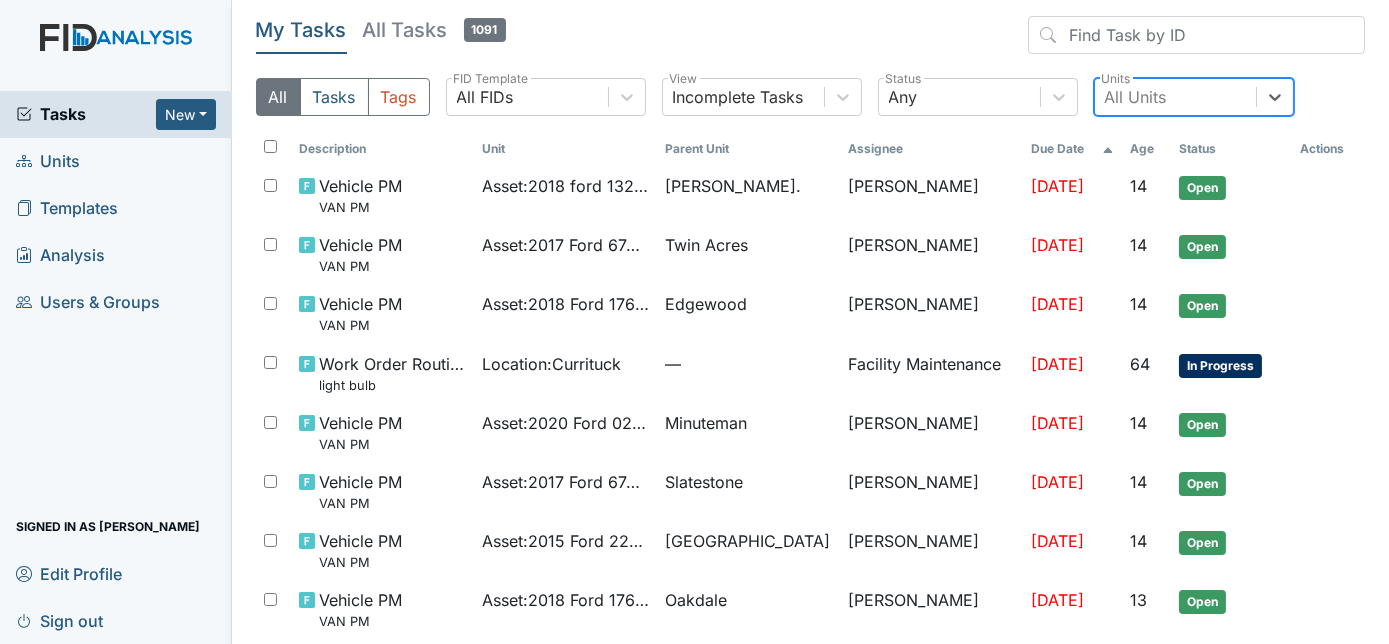 click on "All Units" at bounding box center [1136, 97] 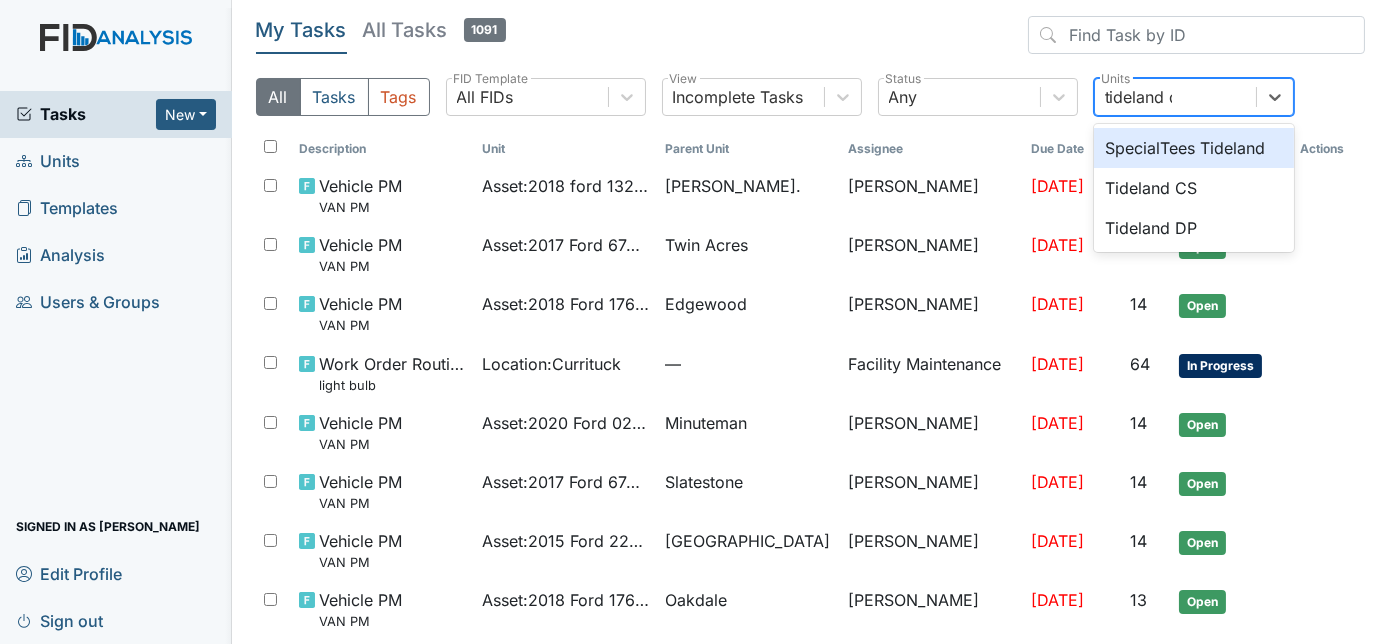 type on "tideland dp" 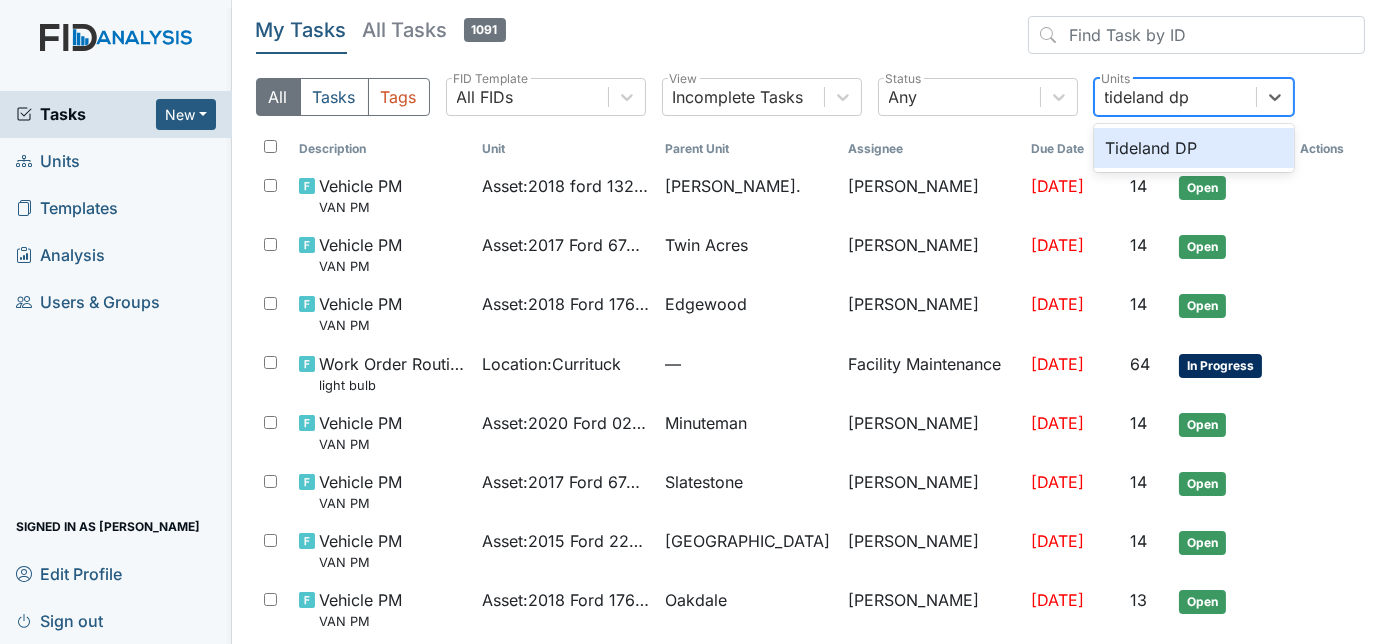 type 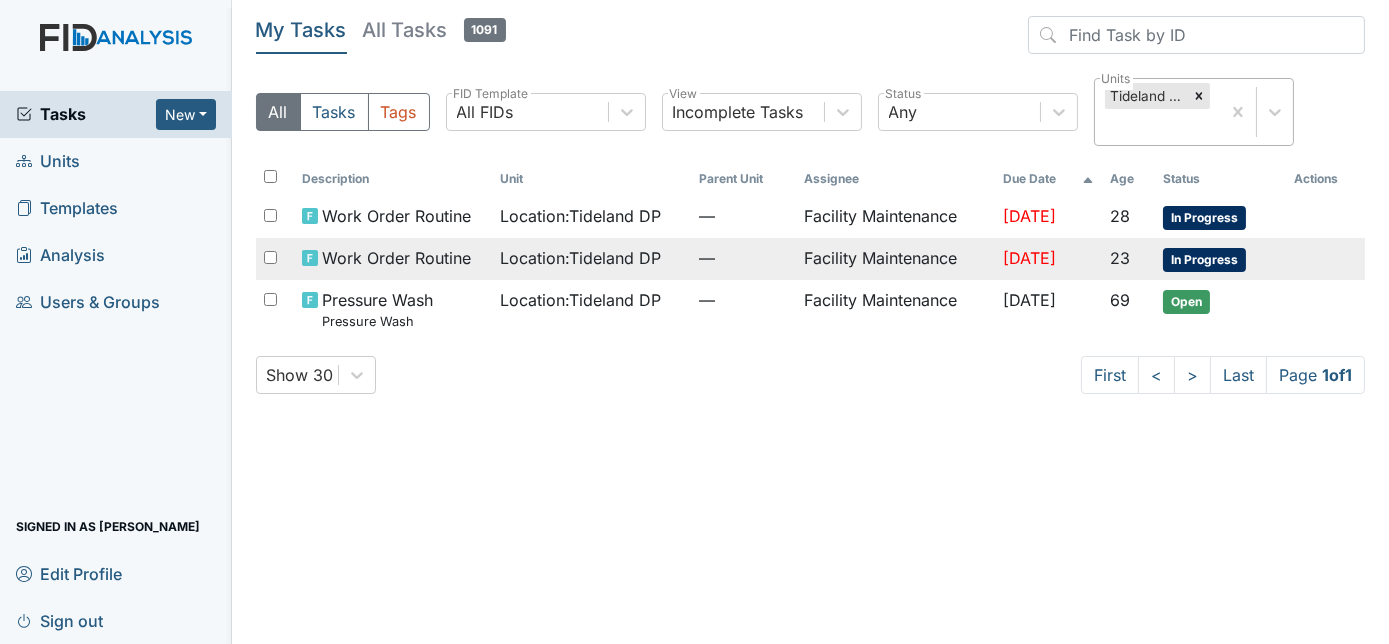 click on "Facility Maintenance" at bounding box center (895, 259) 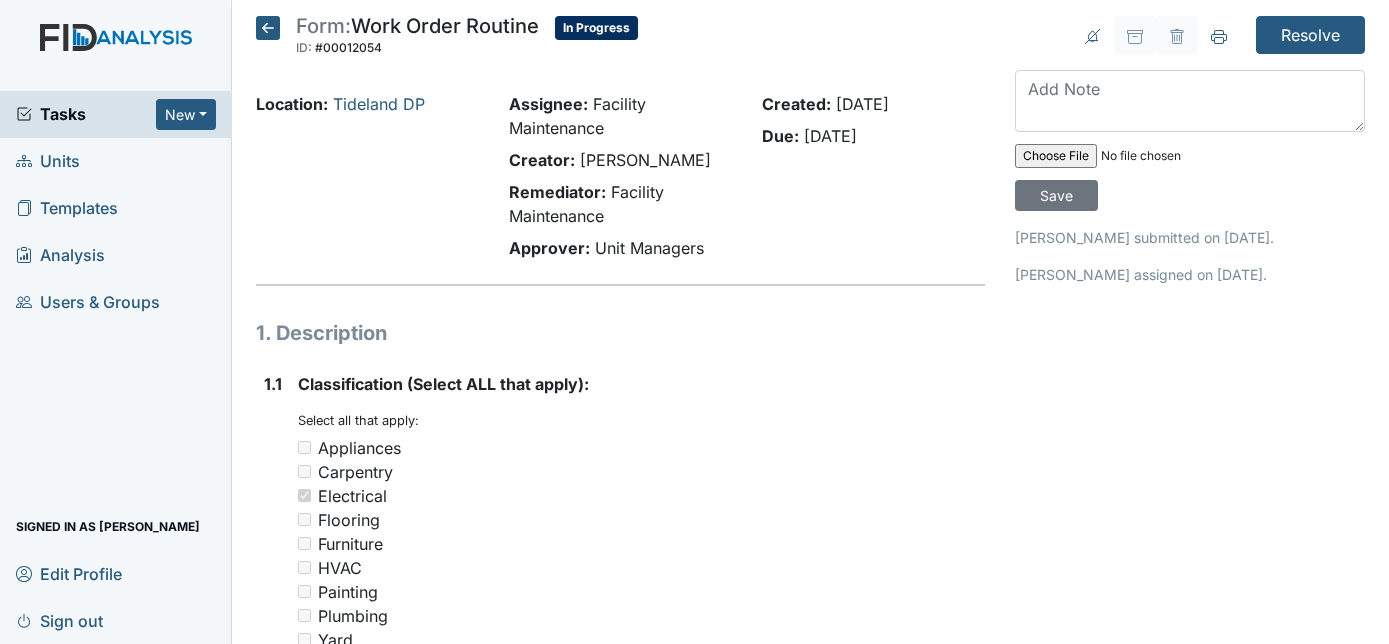 scroll, scrollTop: 0, scrollLeft: 0, axis: both 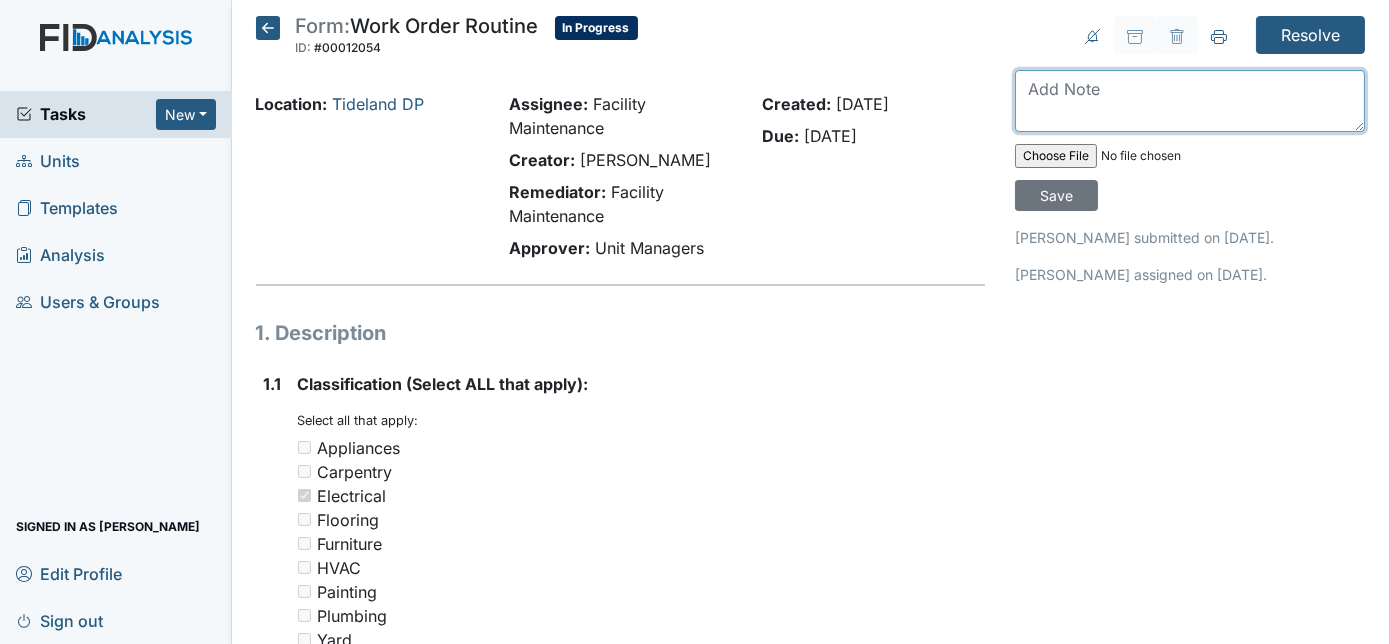 click at bounding box center [1190, 101] 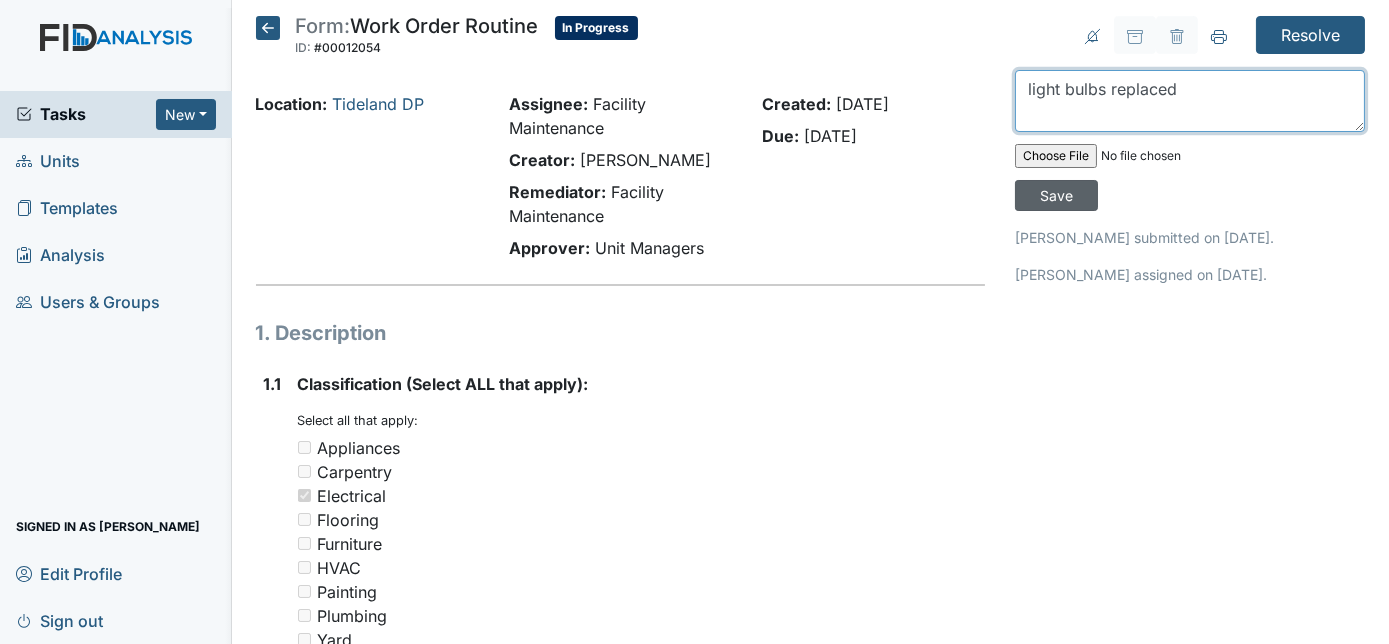 type on "light bulbs replaced" 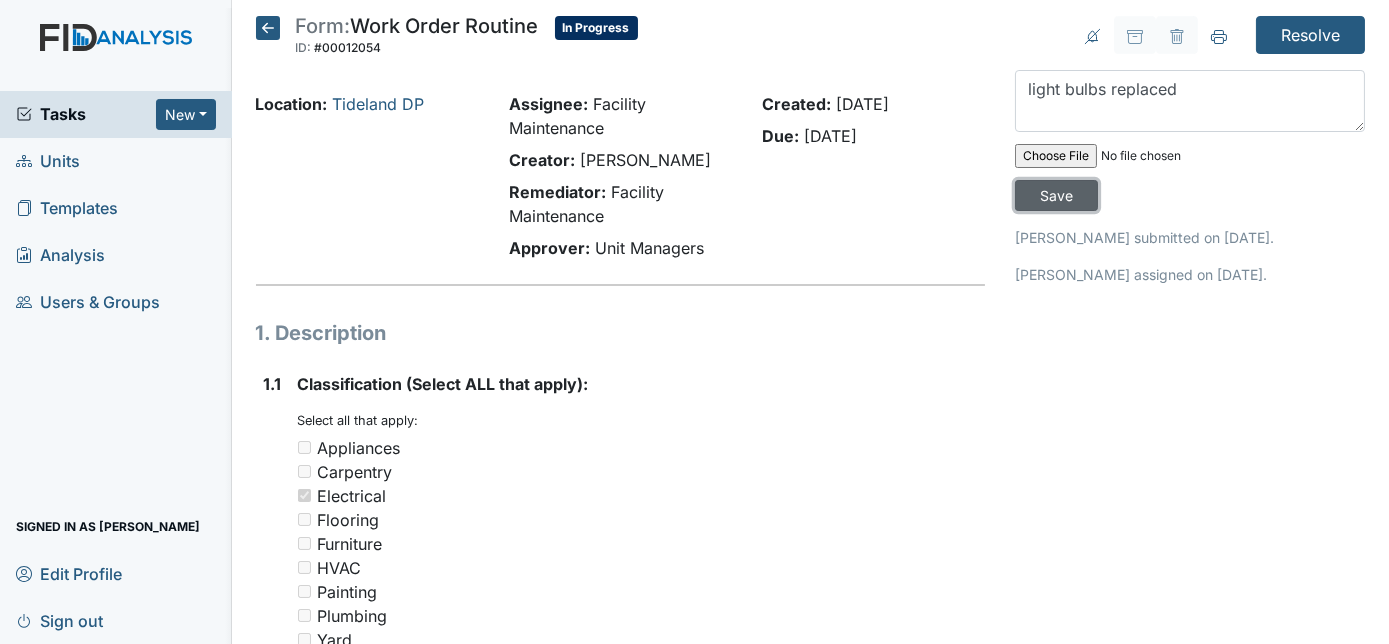 click on "Save" at bounding box center (1056, 195) 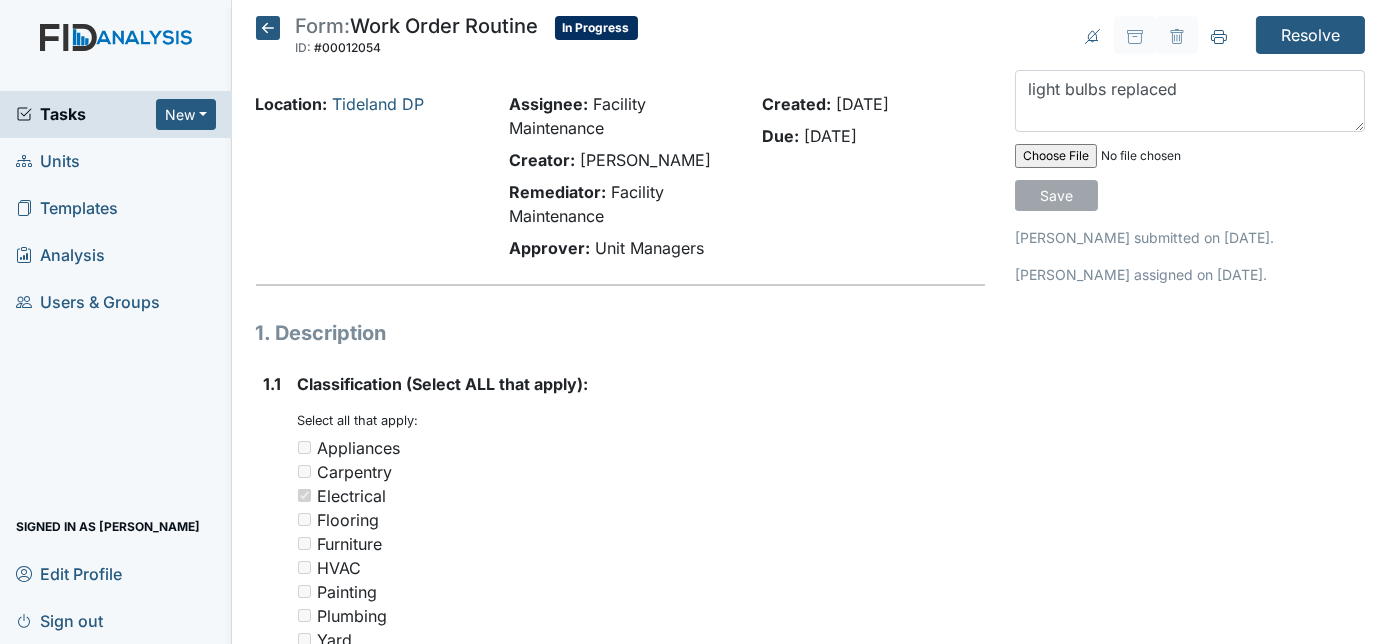 type 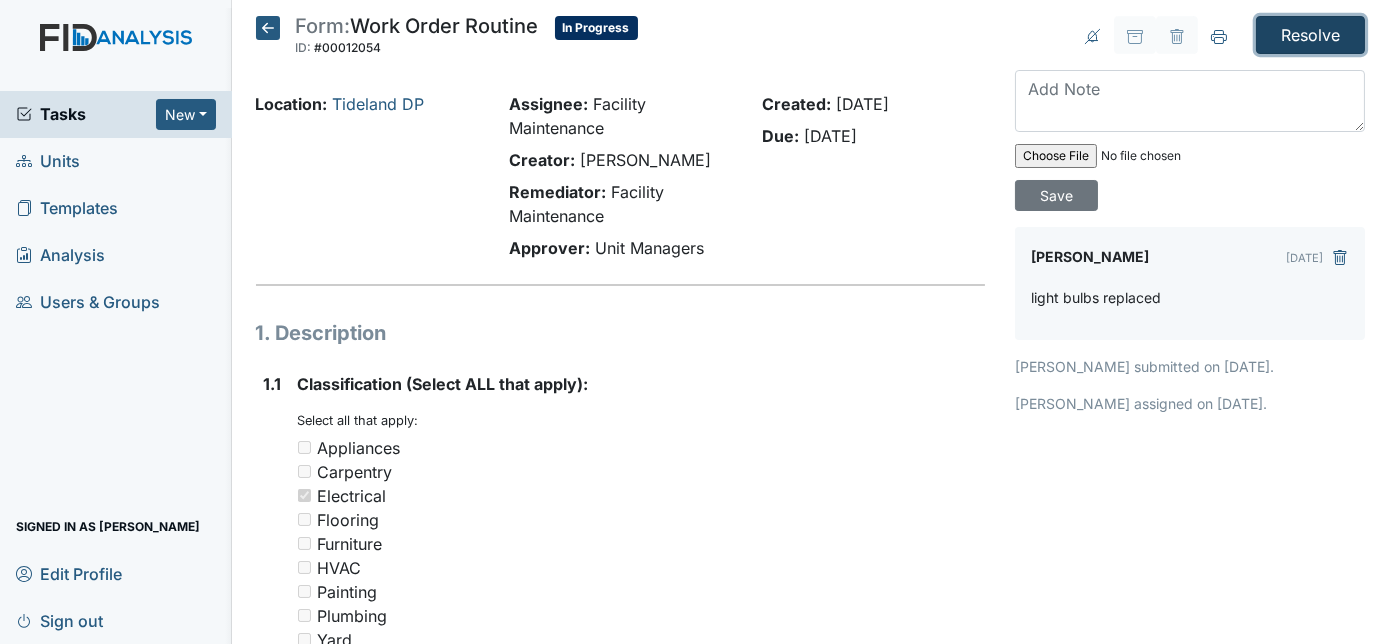 click on "Resolve" at bounding box center [1310, 35] 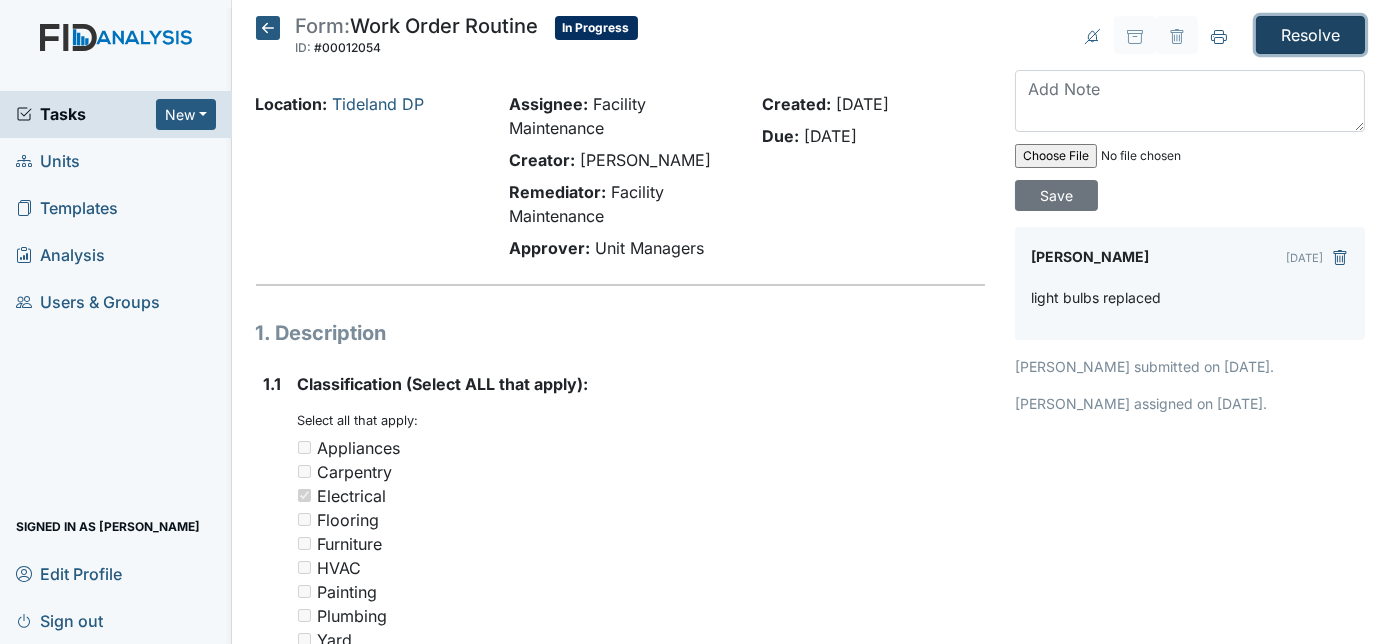 click on "Resolve" at bounding box center [1310, 35] 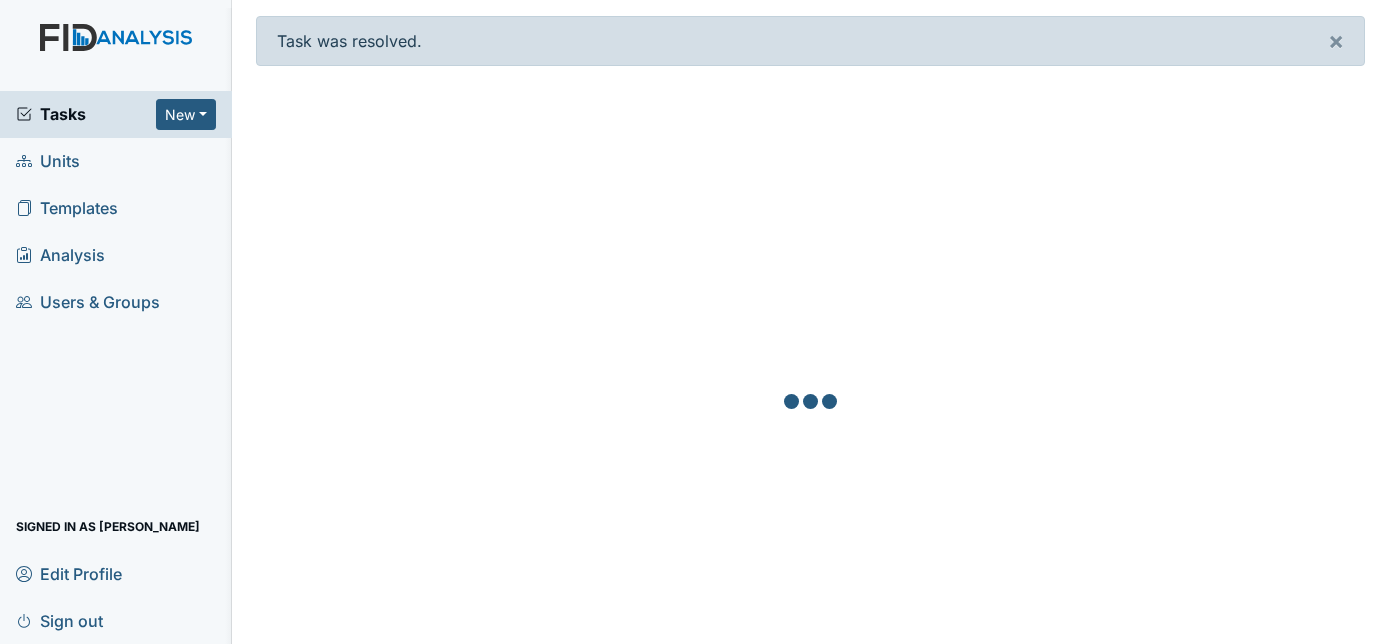 scroll, scrollTop: 0, scrollLeft: 0, axis: both 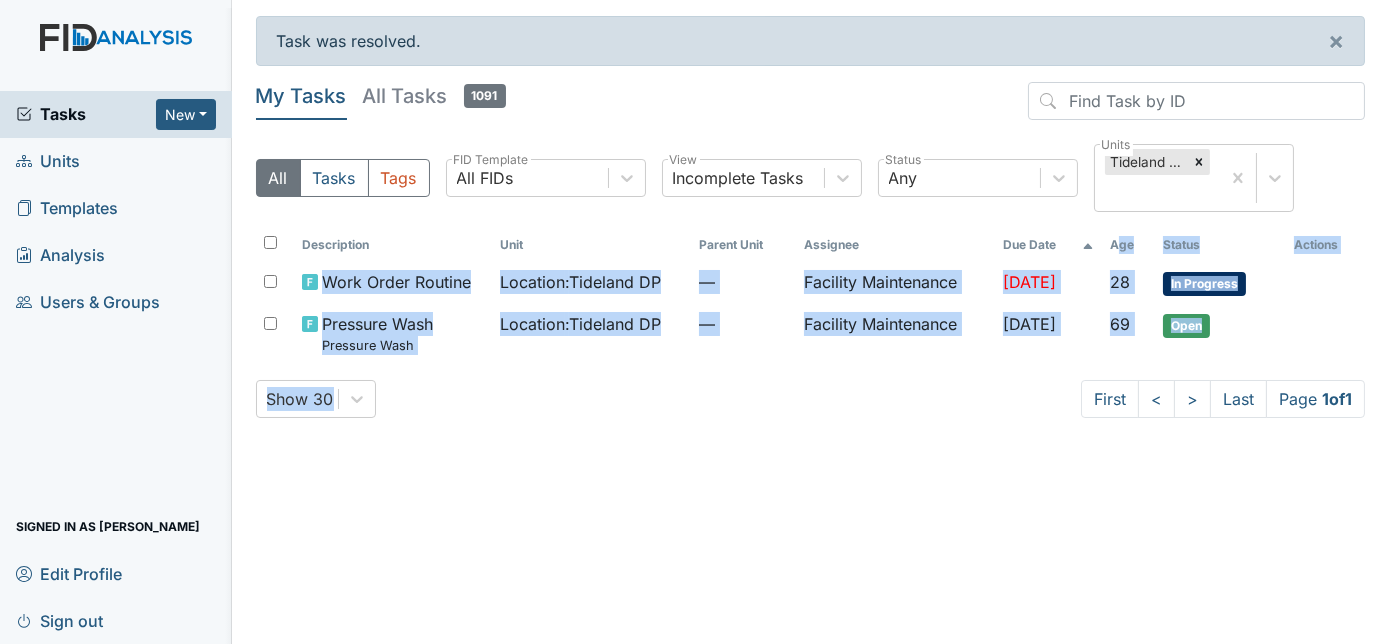 drag, startPoint x: 1131, startPoint y: 226, endPoint x: 880, endPoint y: 690, distance: 527.53864 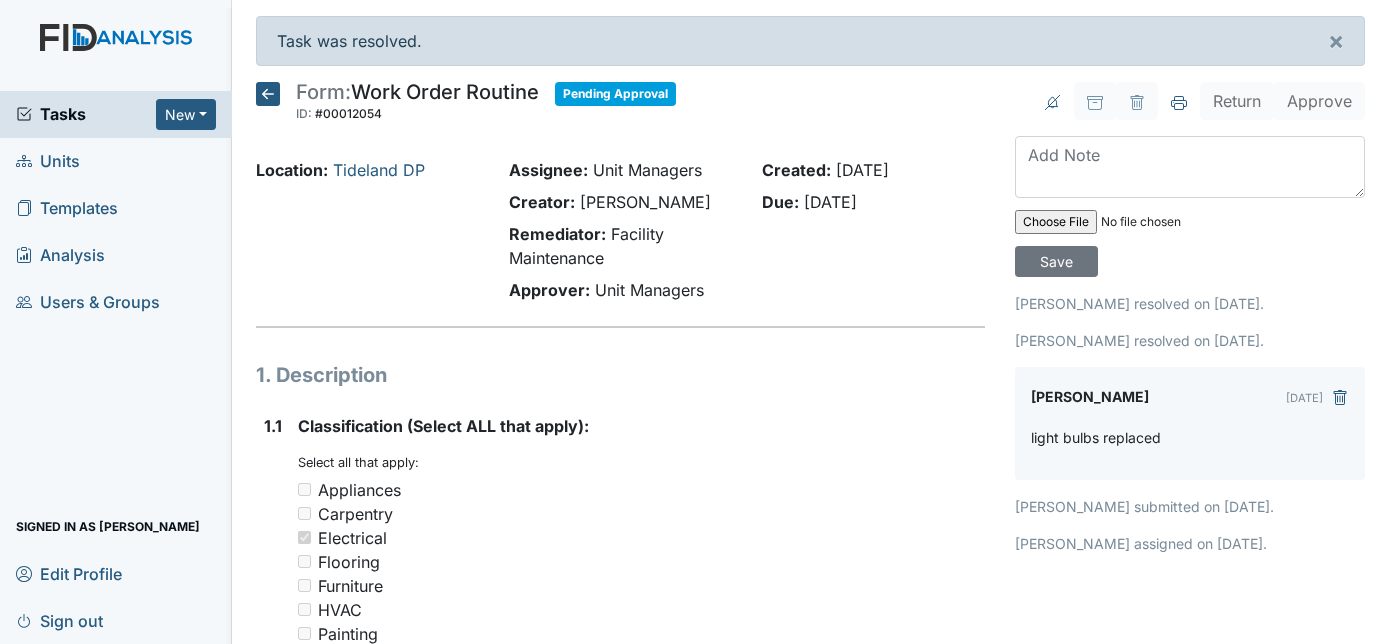 scroll, scrollTop: 0, scrollLeft: 0, axis: both 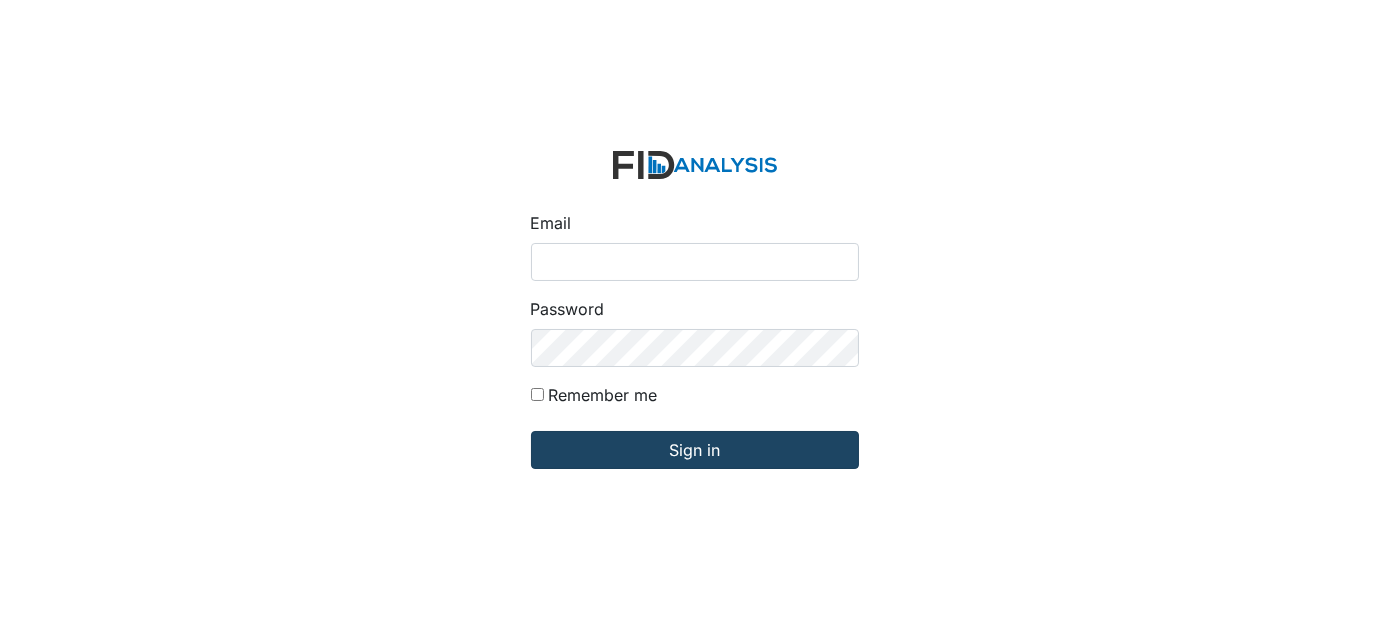 type on "[EMAIL_ADDRESS][DOMAIN_NAME]" 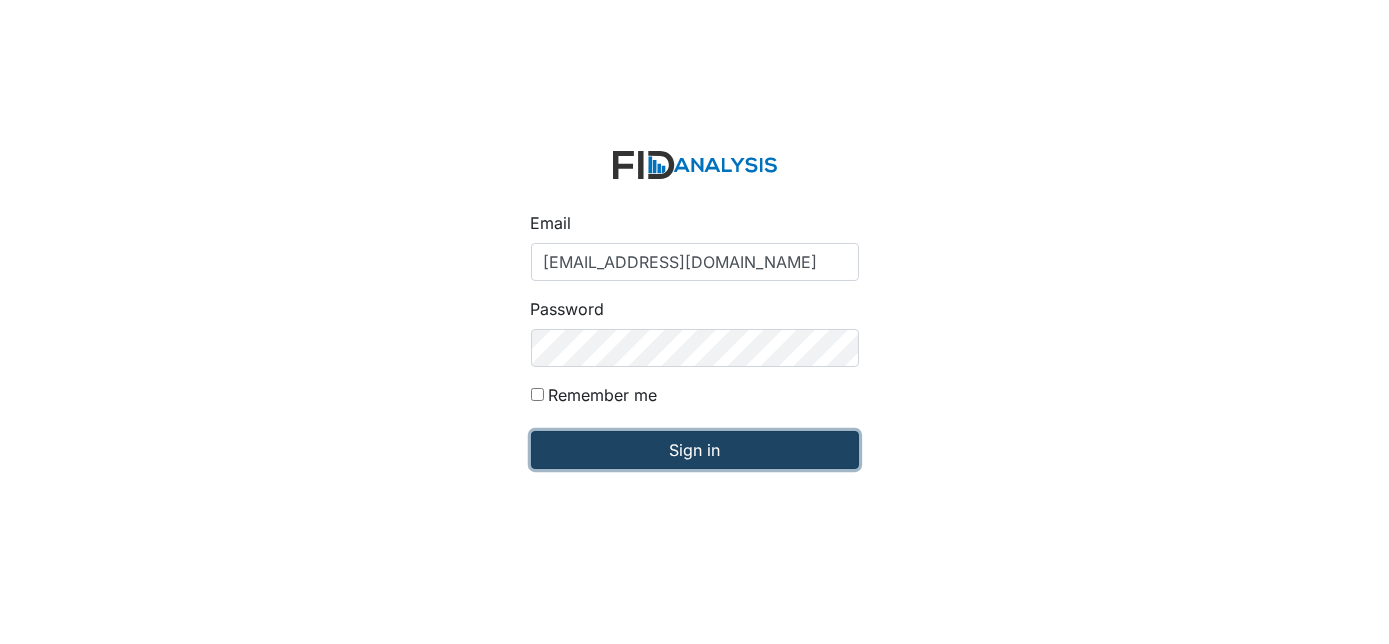 click on "Sign in" at bounding box center (695, 450) 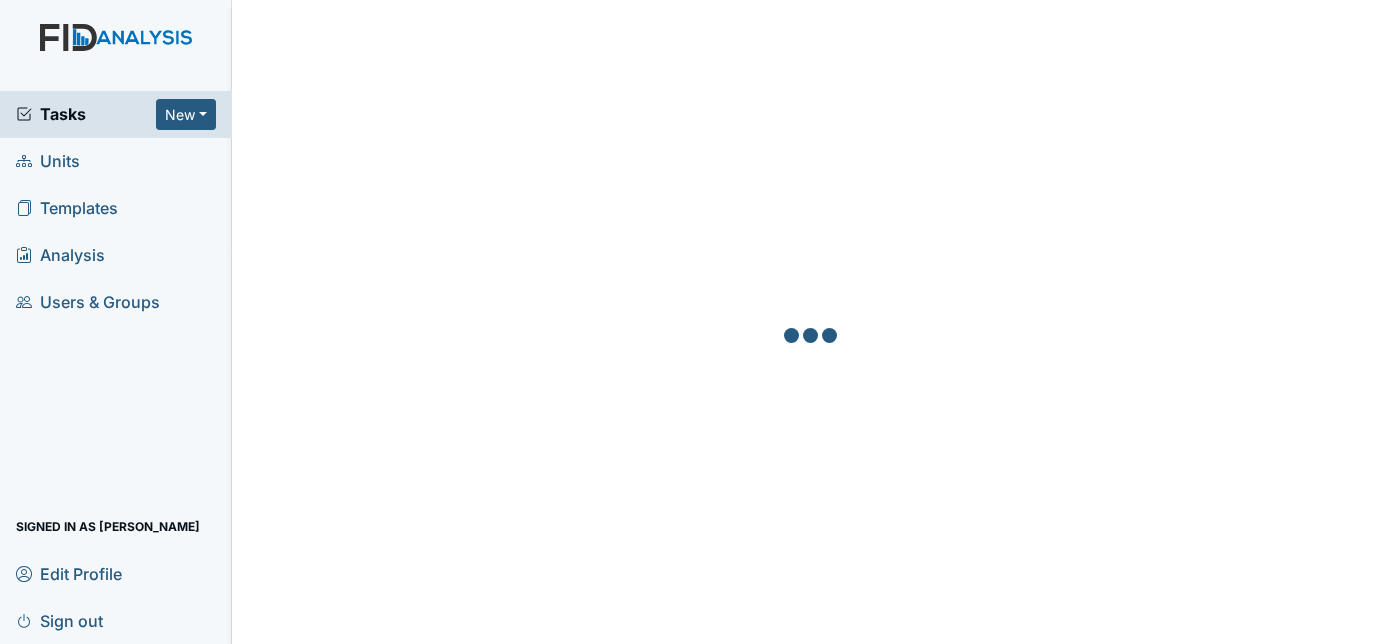 scroll, scrollTop: 0, scrollLeft: 0, axis: both 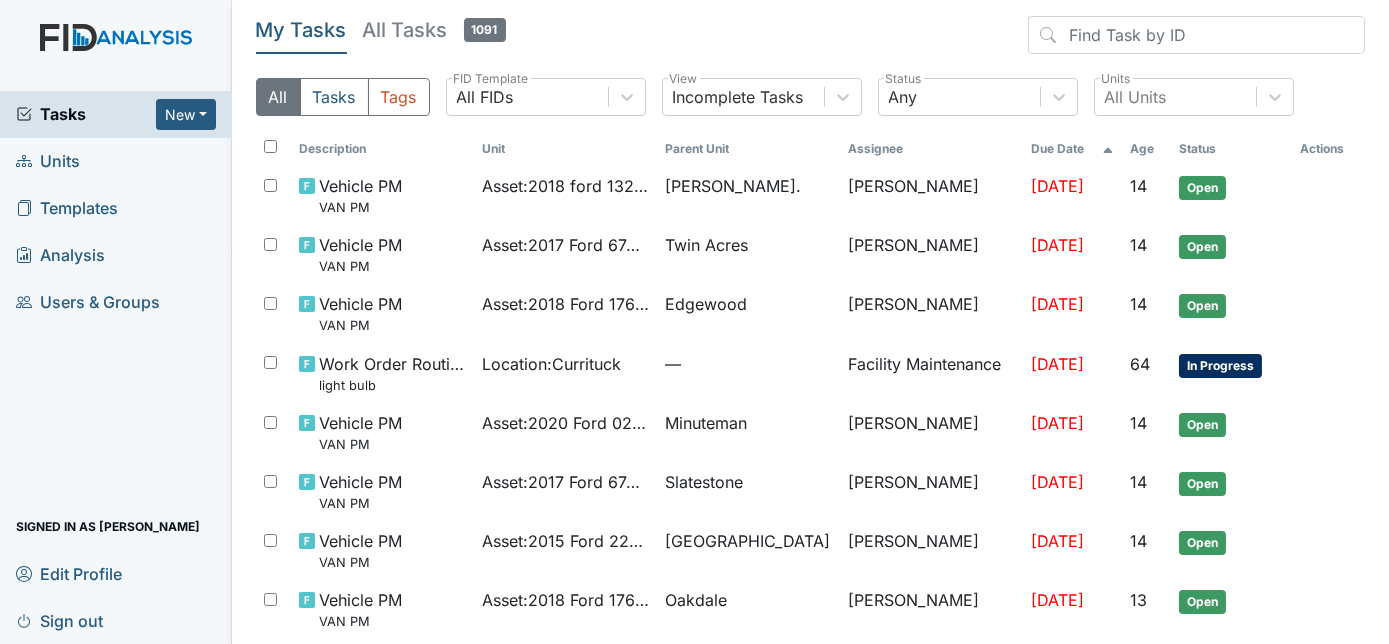 click on "Tasks
New
Form
Inspection
Document
Bundle
Units
Templates
Analysis
Users & Groups
Signed in as George Walton
Edit Profile
Sign out" at bounding box center (116, 367) 